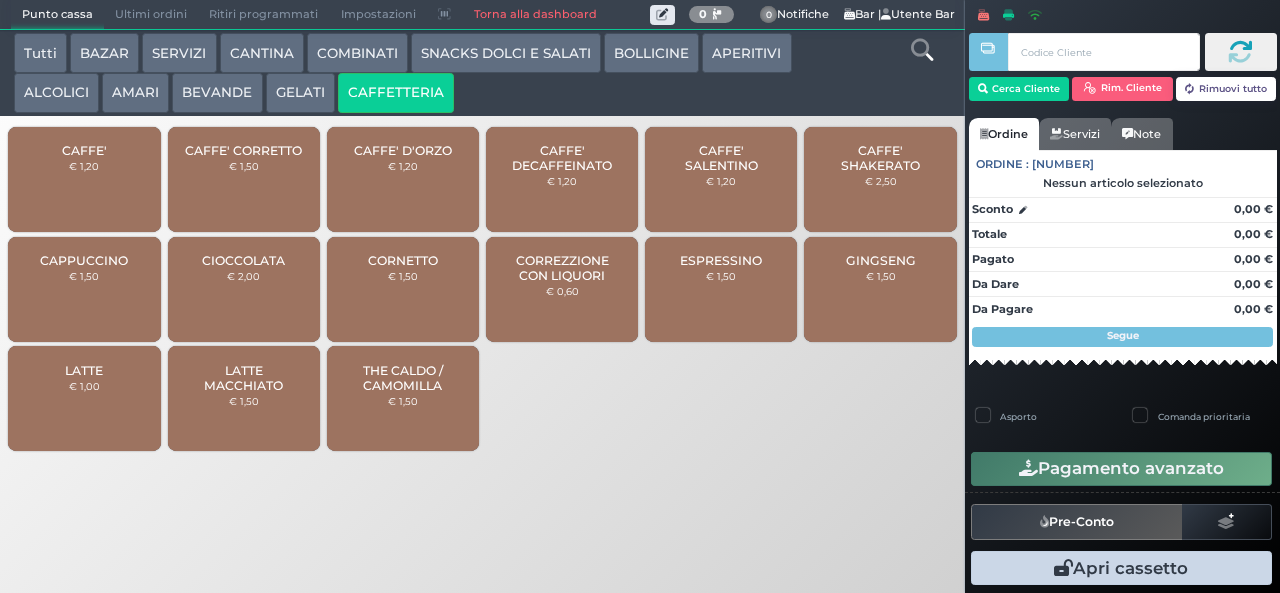 scroll, scrollTop: 0, scrollLeft: 0, axis: both 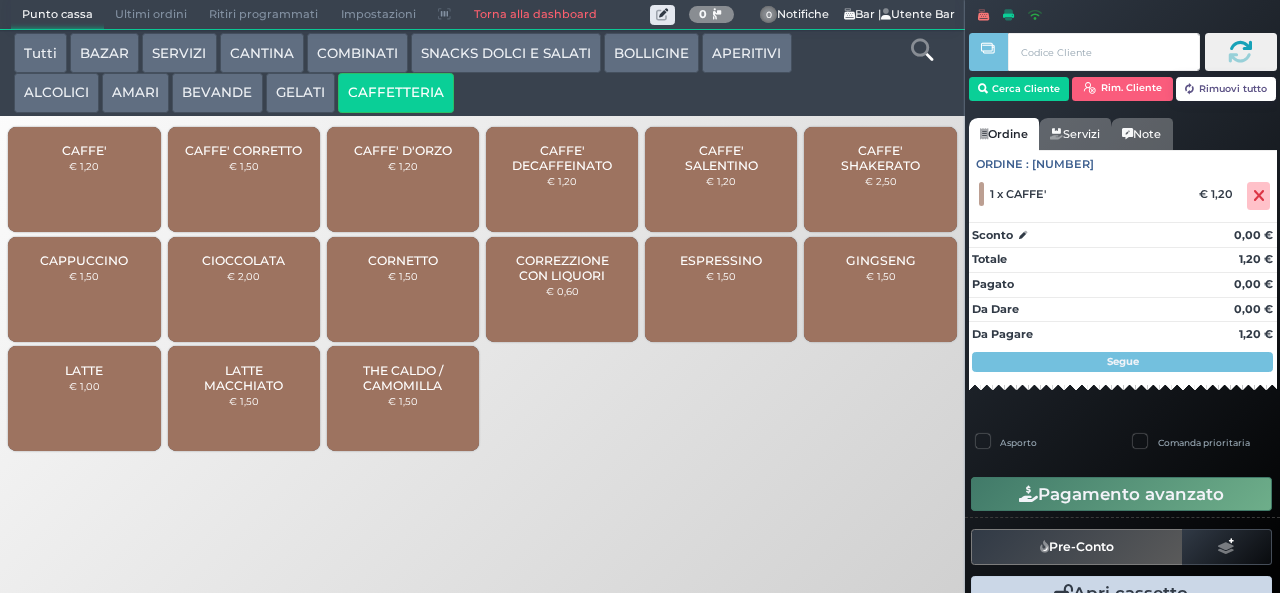 click on "CAFFE'" at bounding box center (84, 150) 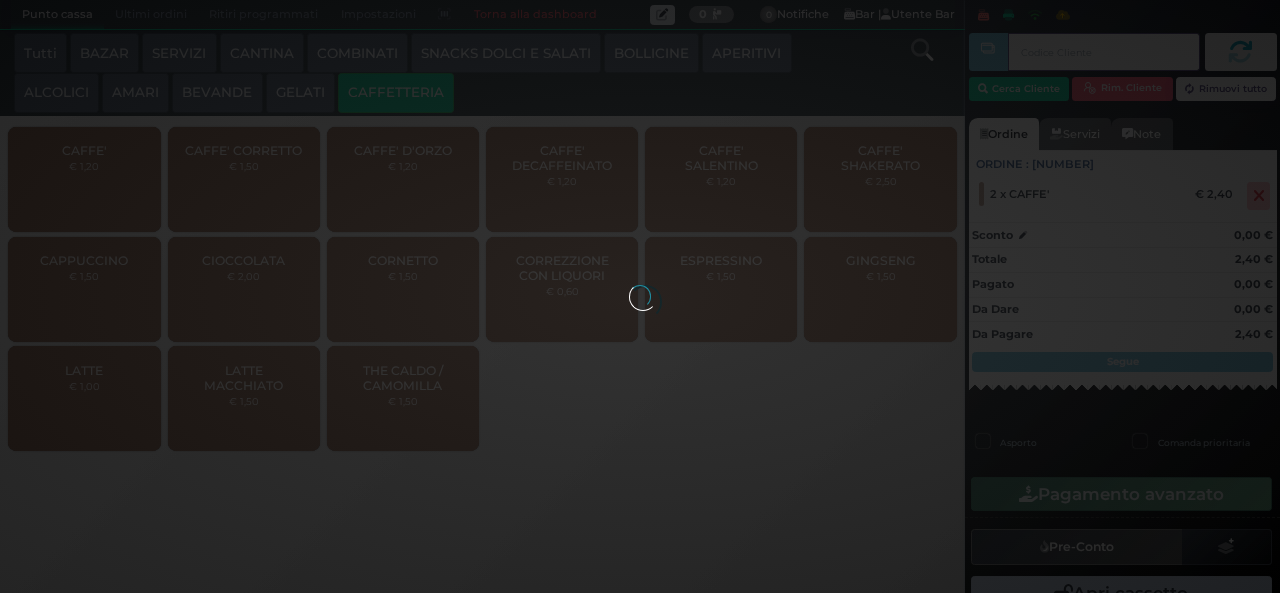 type 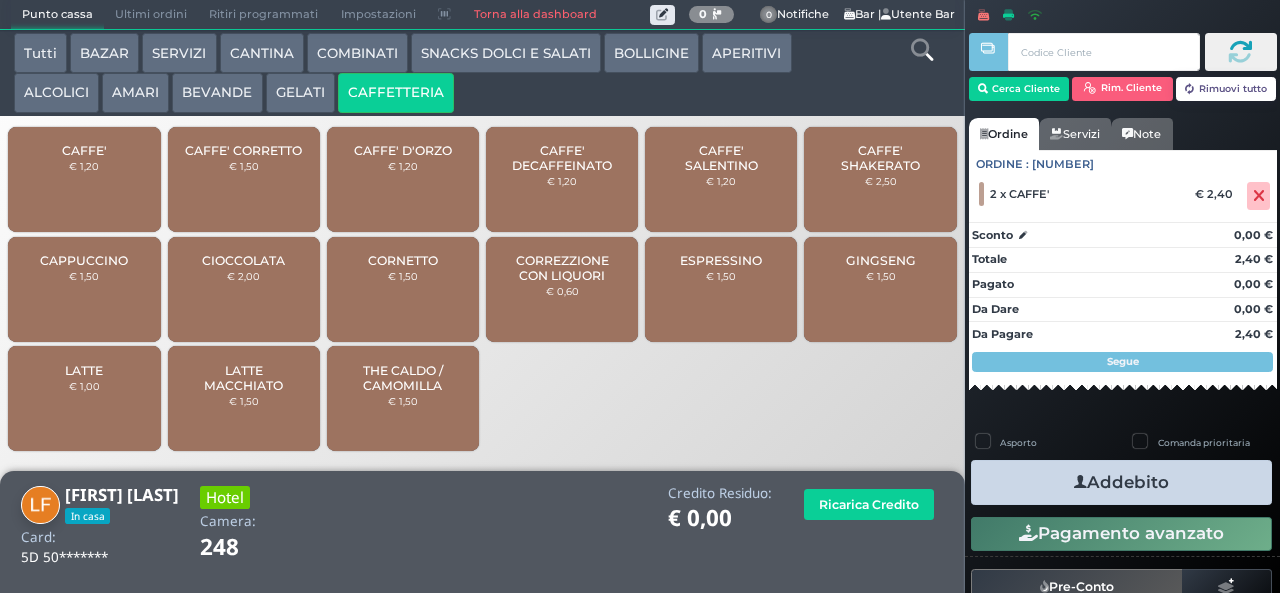 click on "Addebito" at bounding box center (1121, 482) 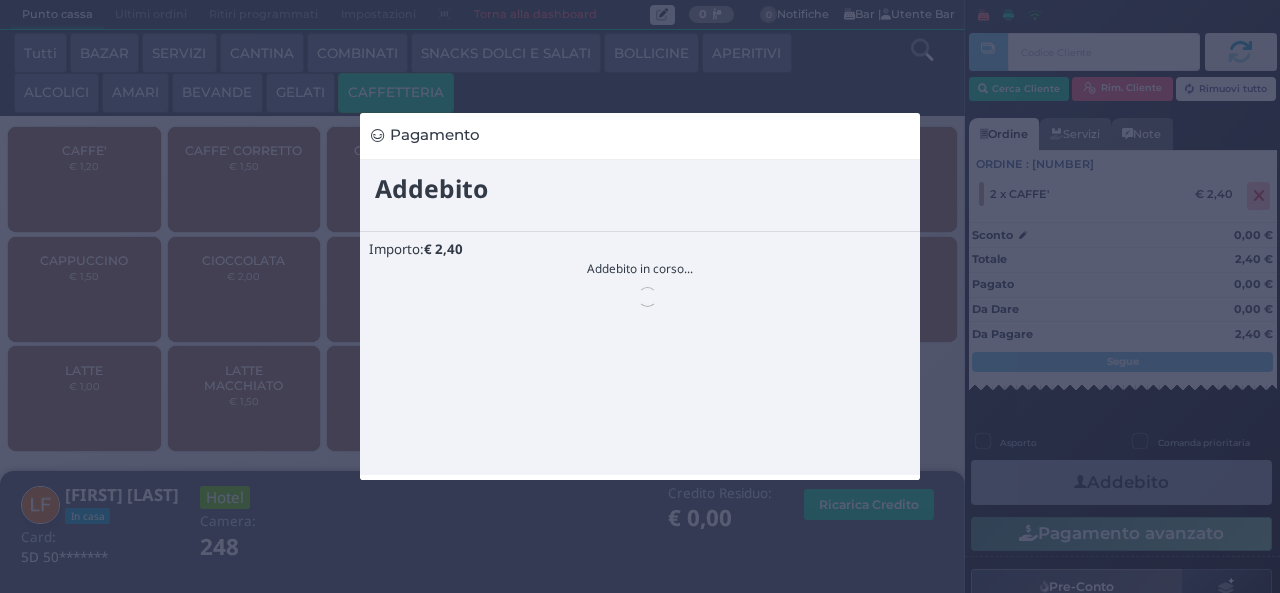 scroll, scrollTop: 0, scrollLeft: 0, axis: both 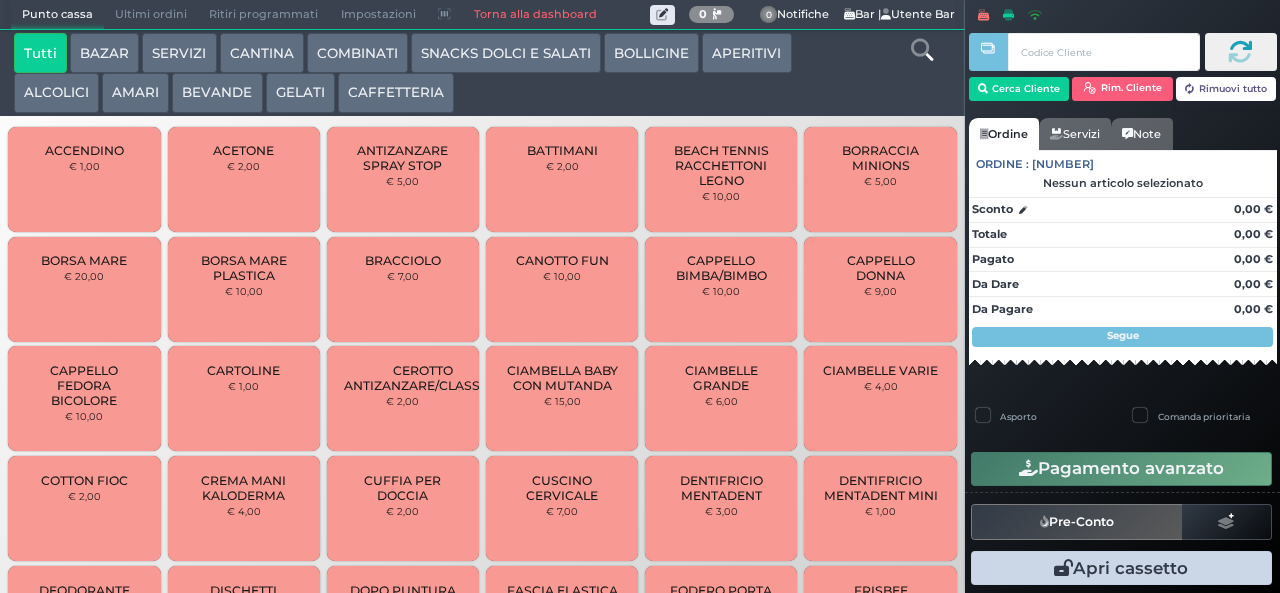 click on "CAFFETTERIA" at bounding box center (396, 93) 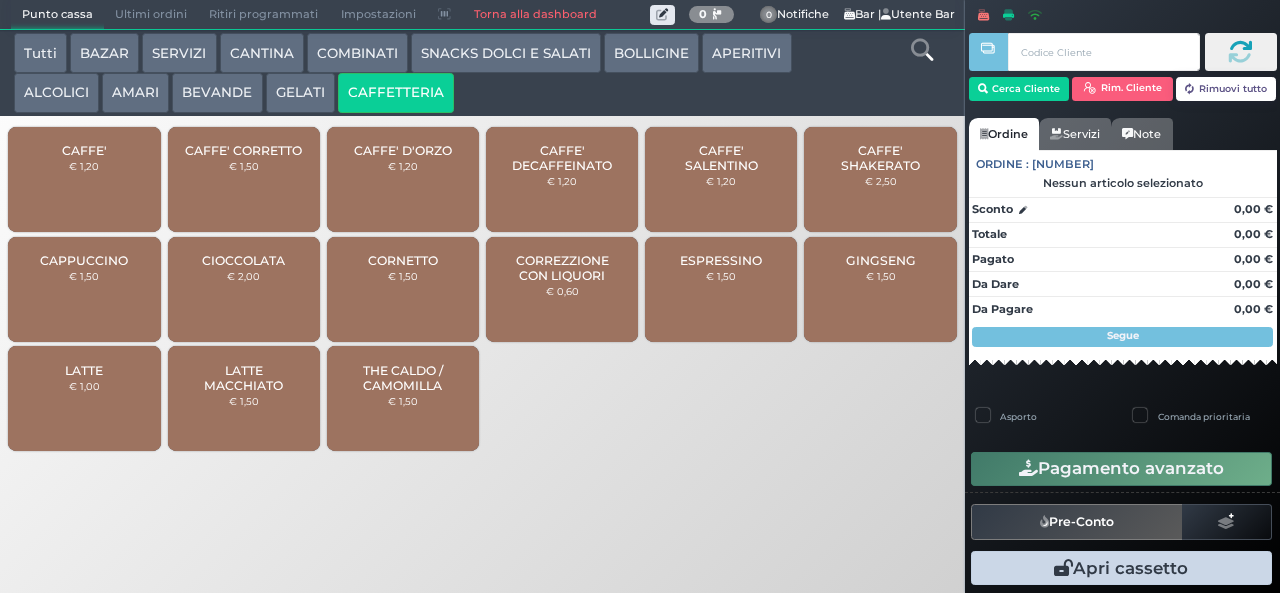 click on "CAFFE'" at bounding box center [84, 150] 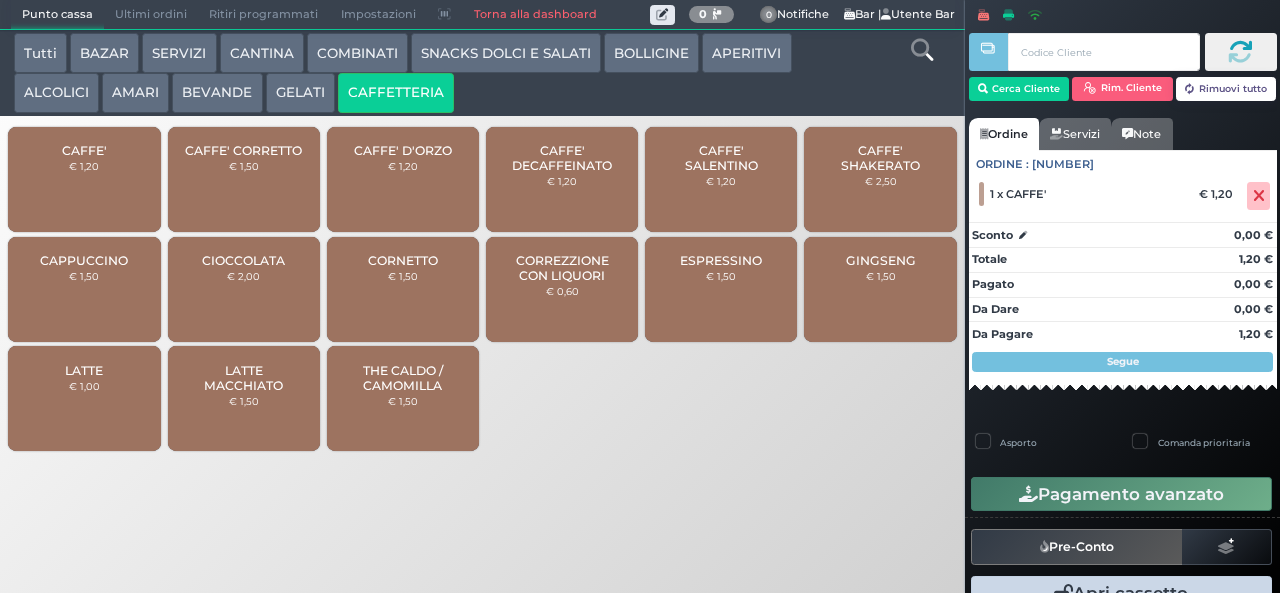 click on "€ 1,20" at bounding box center [84, 166] 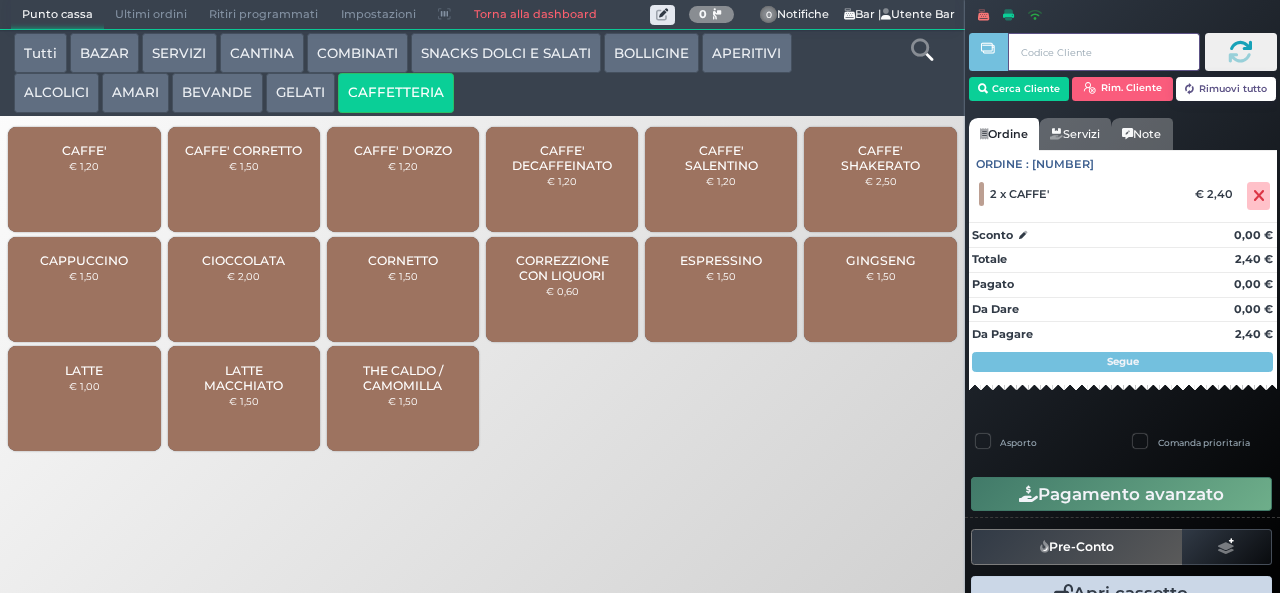 type 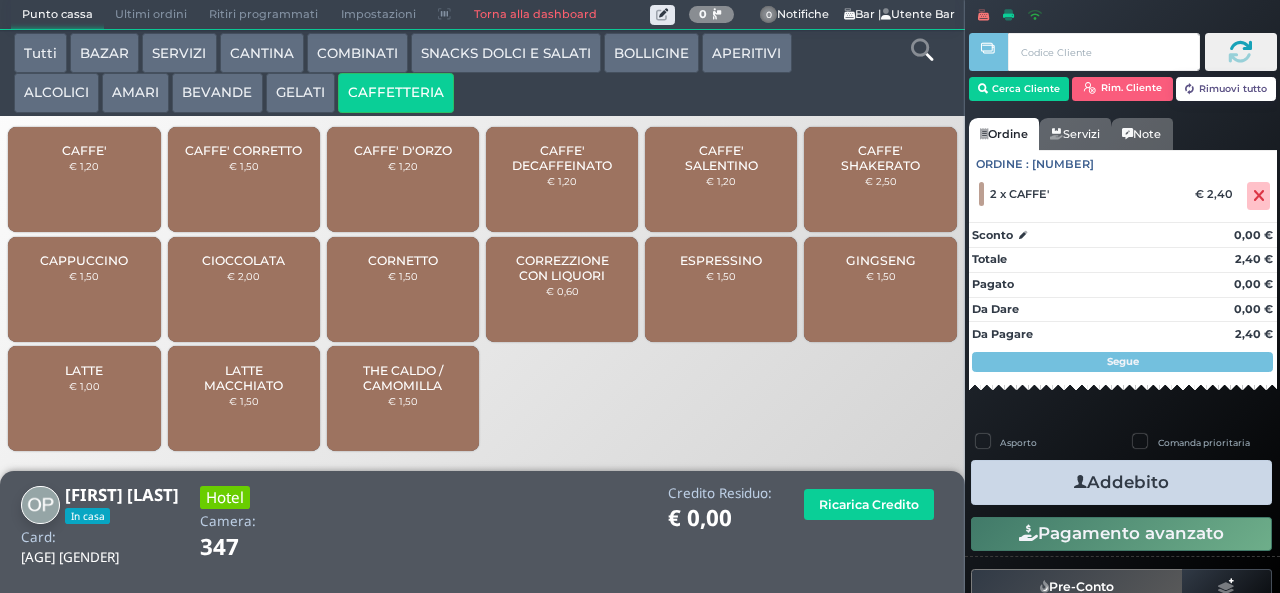 click on "Addebito" at bounding box center (1121, 482) 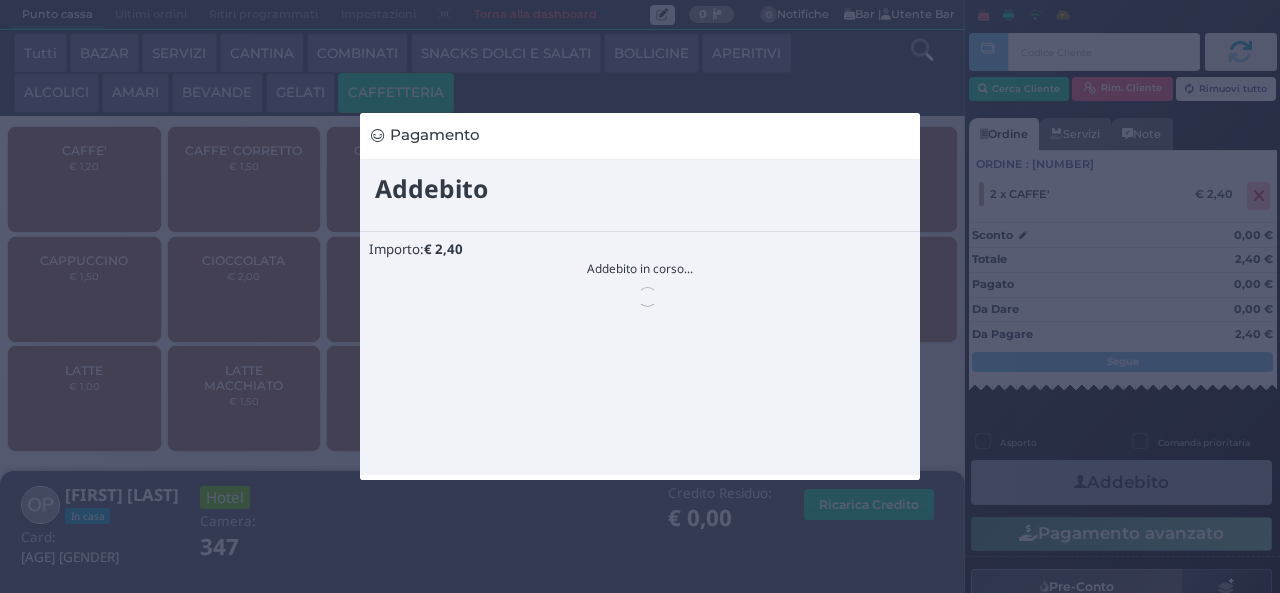 scroll, scrollTop: 0, scrollLeft: 0, axis: both 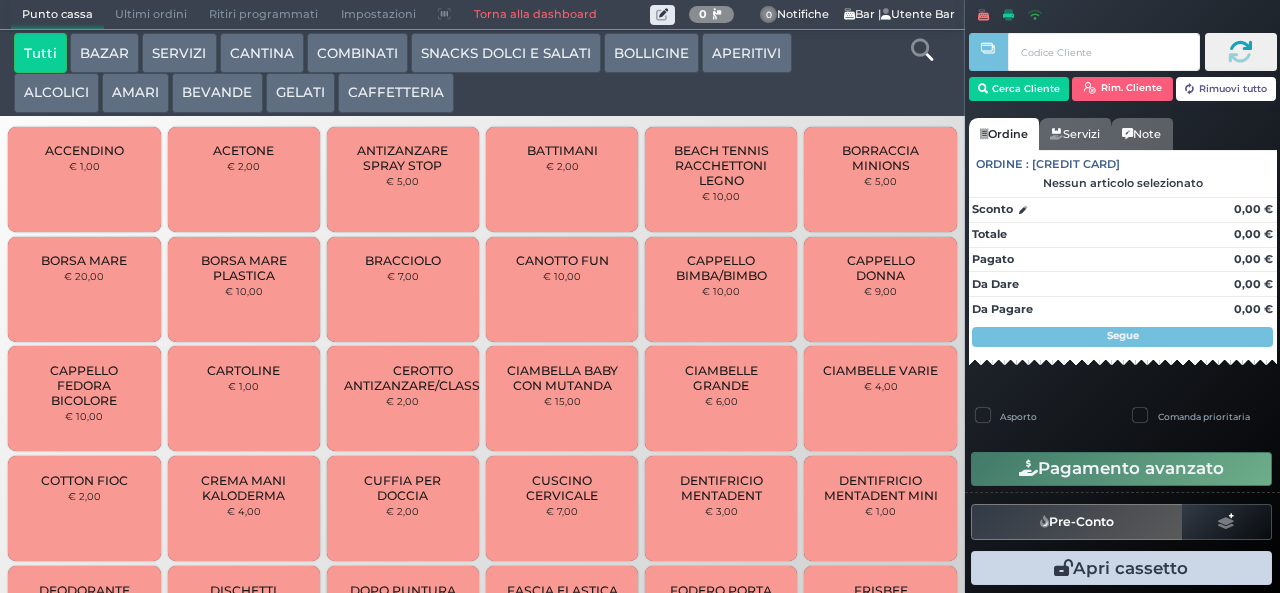 click on "CAFFETTERIA" at bounding box center [396, 93] 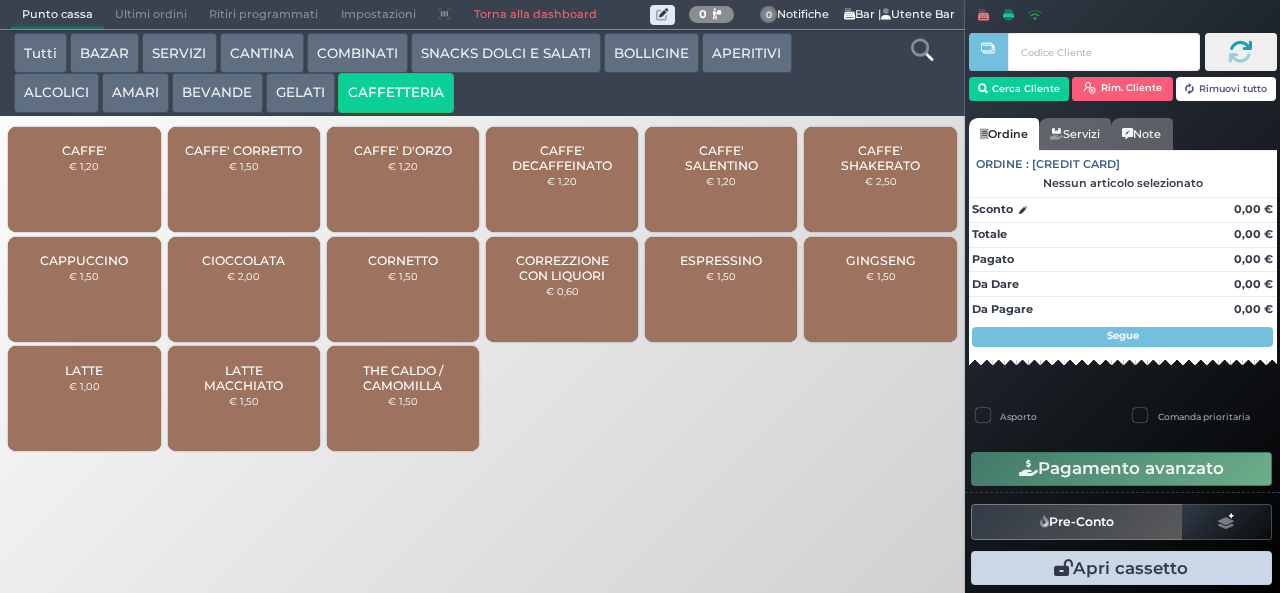 click on "CAFFE'" at bounding box center (84, 150) 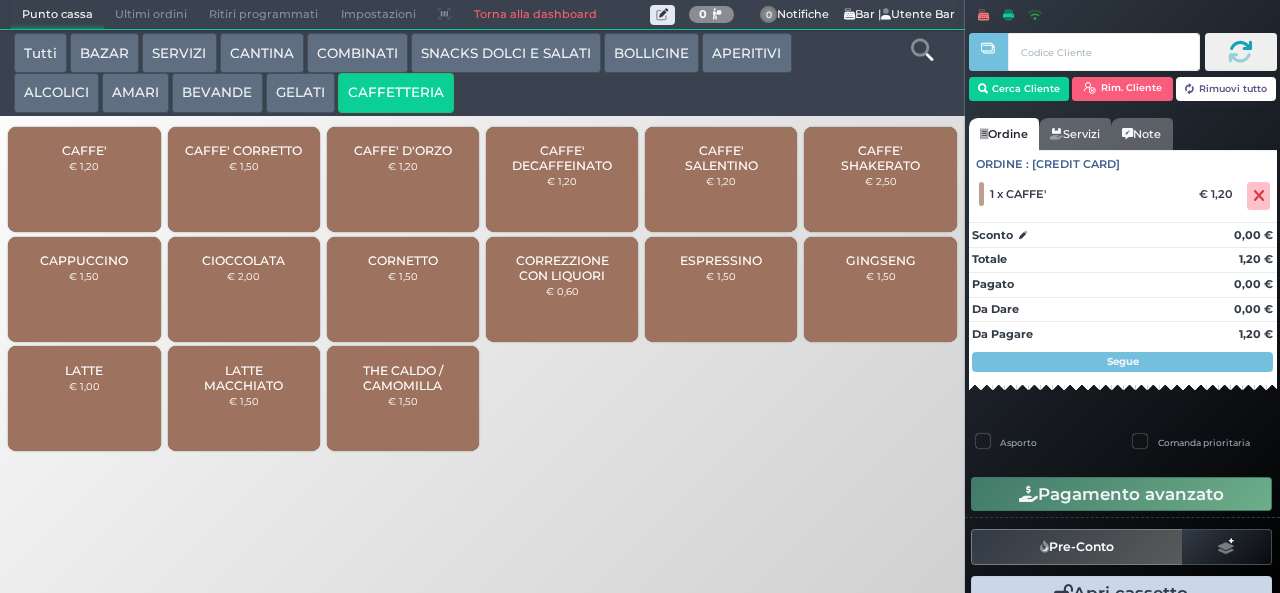 click on "€ 1,20" at bounding box center [84, 166] 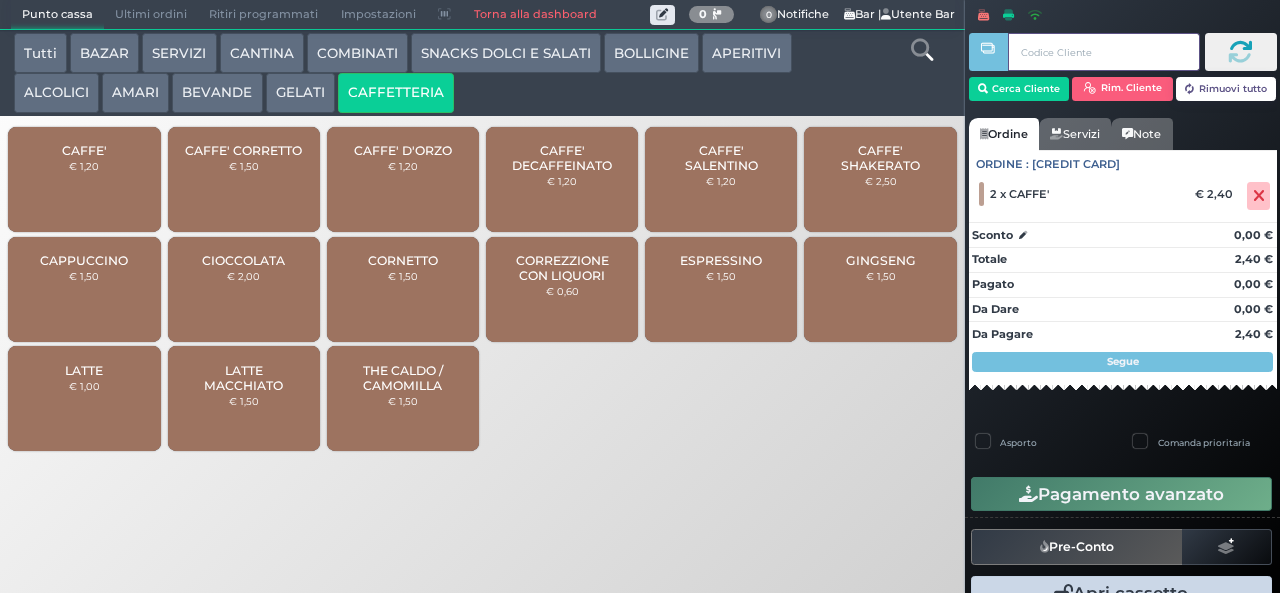 type 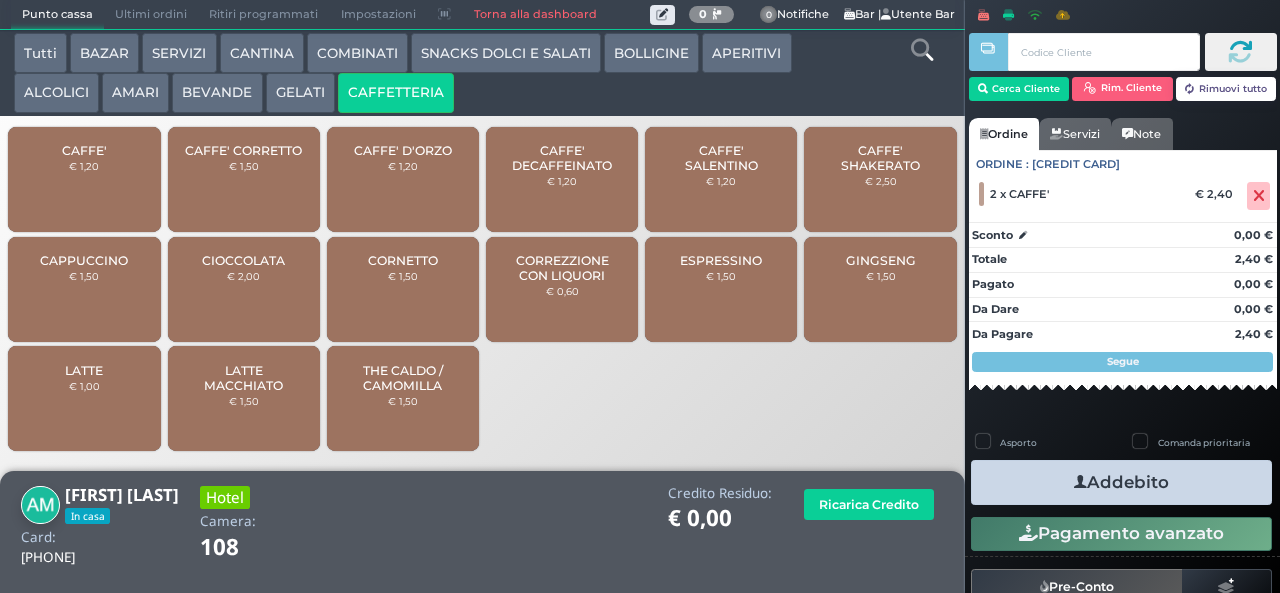 click on "Addebito" at bounding box center (1121, 482) 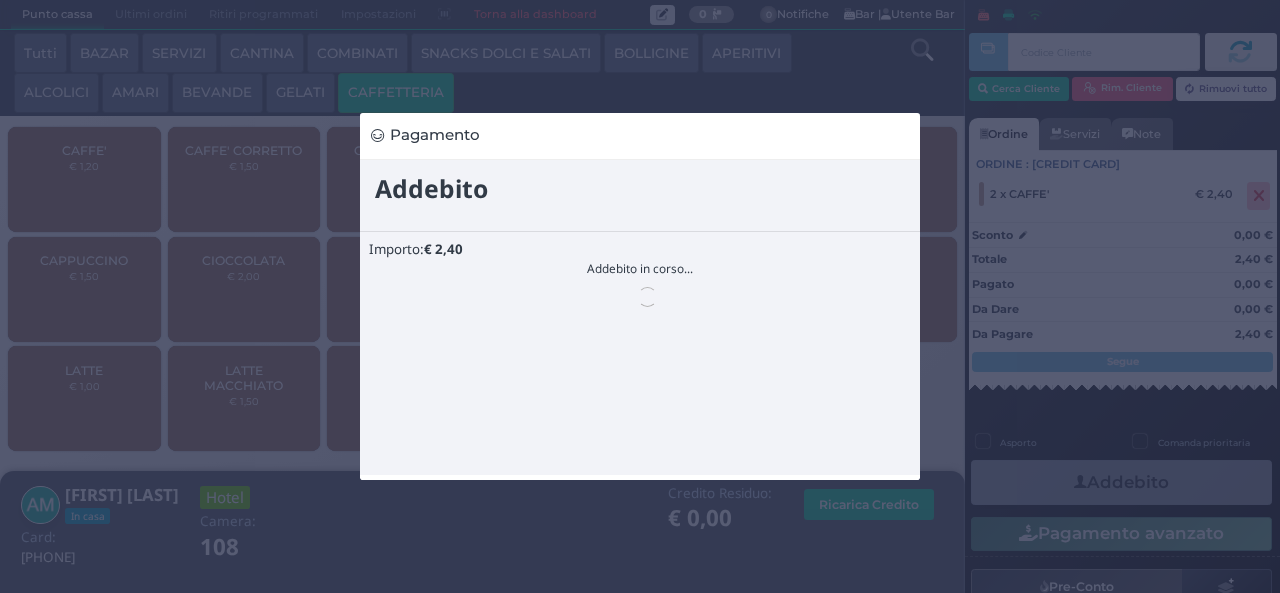 scroll, scrollTop: 0, scrollLeft: 0, axis: both 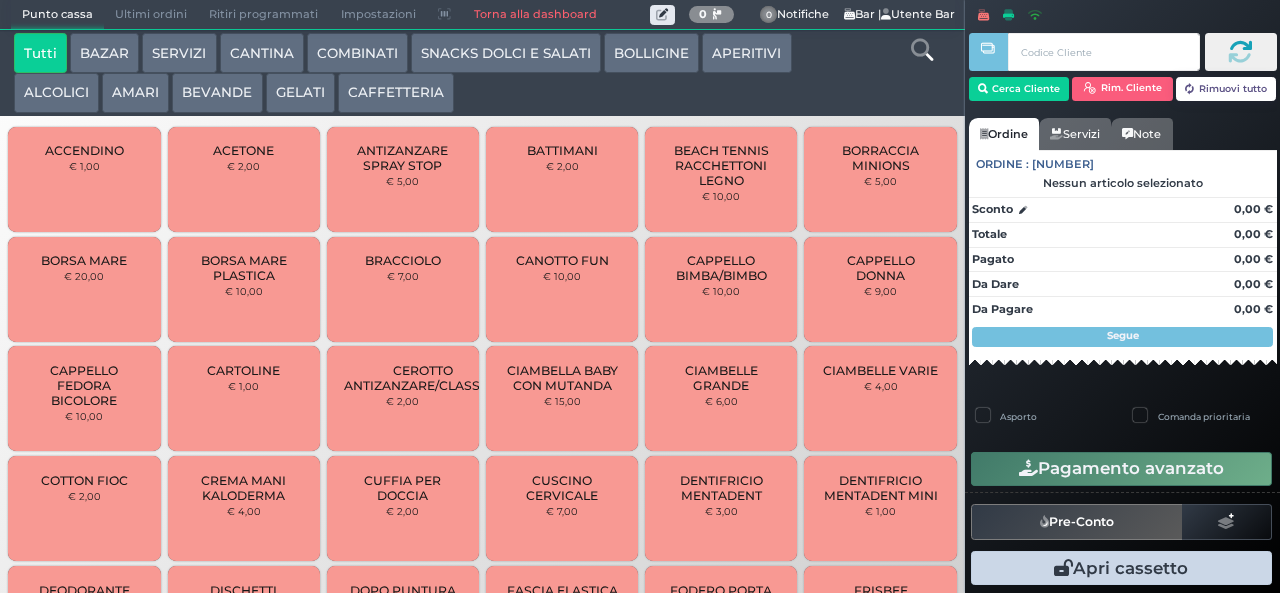 click on "CAFFETTERIA" at bounding box center [396, 93] 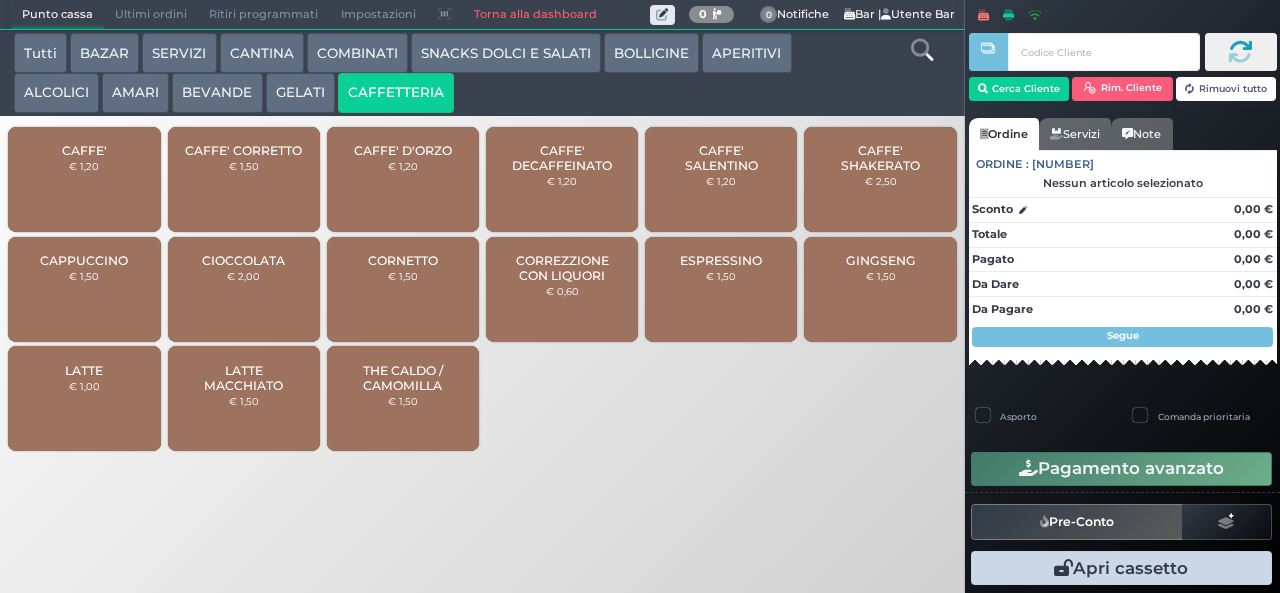 click on "CAPPUCCINO
€ 1,50" at bounding box center (84, 289) 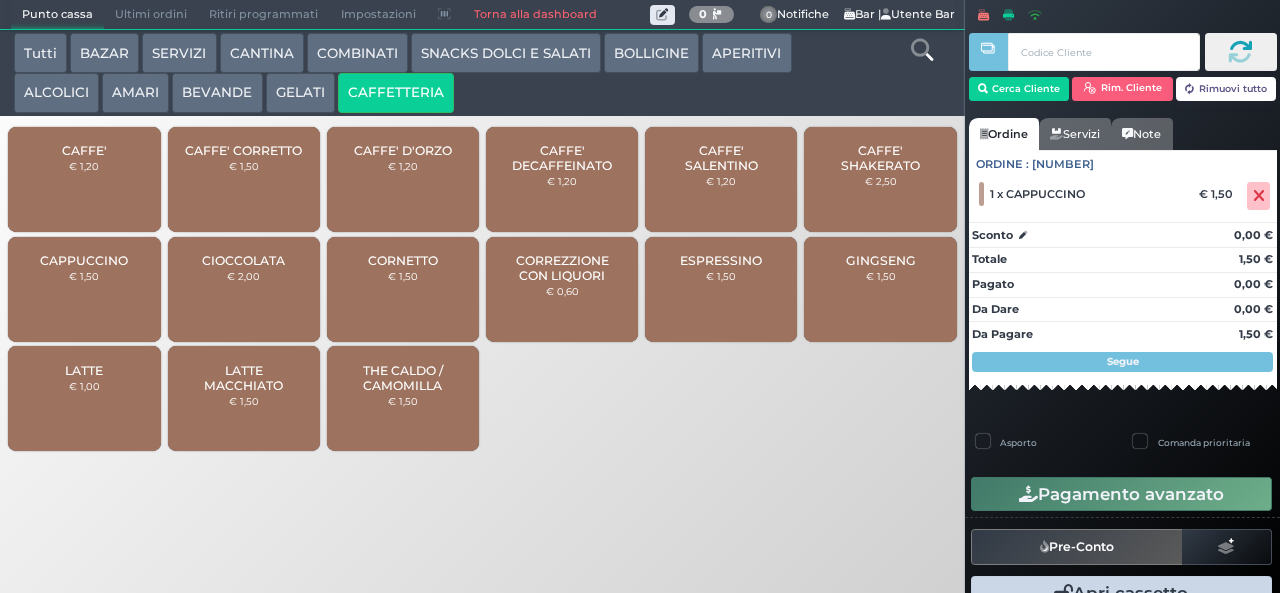 click on "BEVANDE" at bounding box center (217, 93) 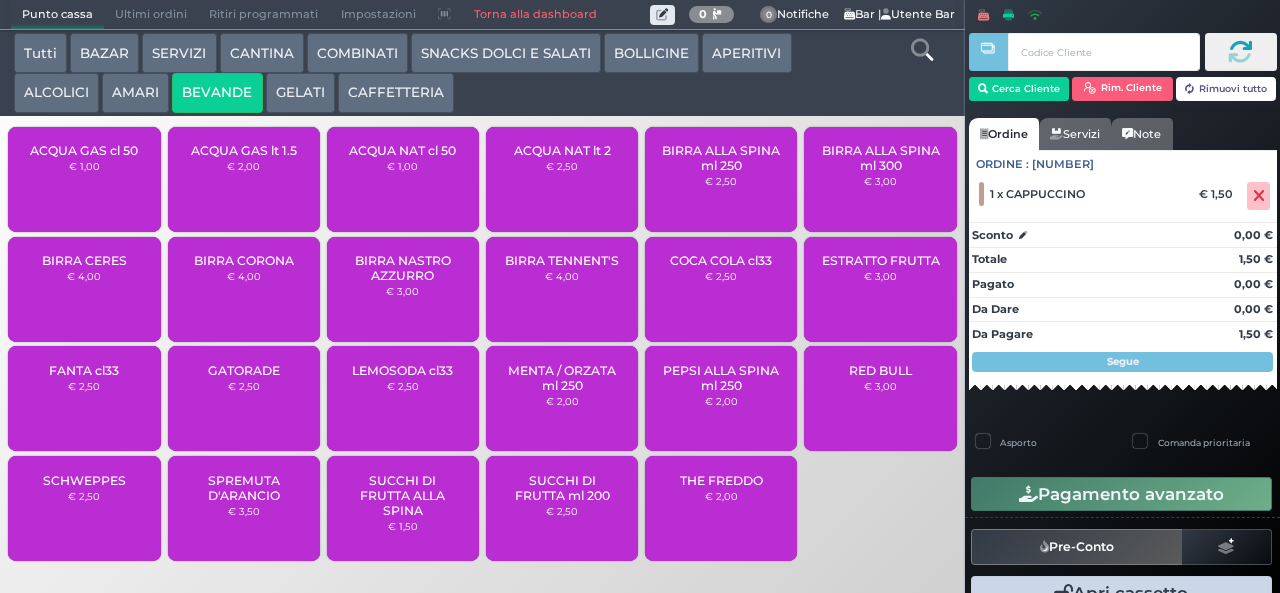 click on "ACQUA NAT cl 50
€ 1,00" at bounding box center [403, 179] 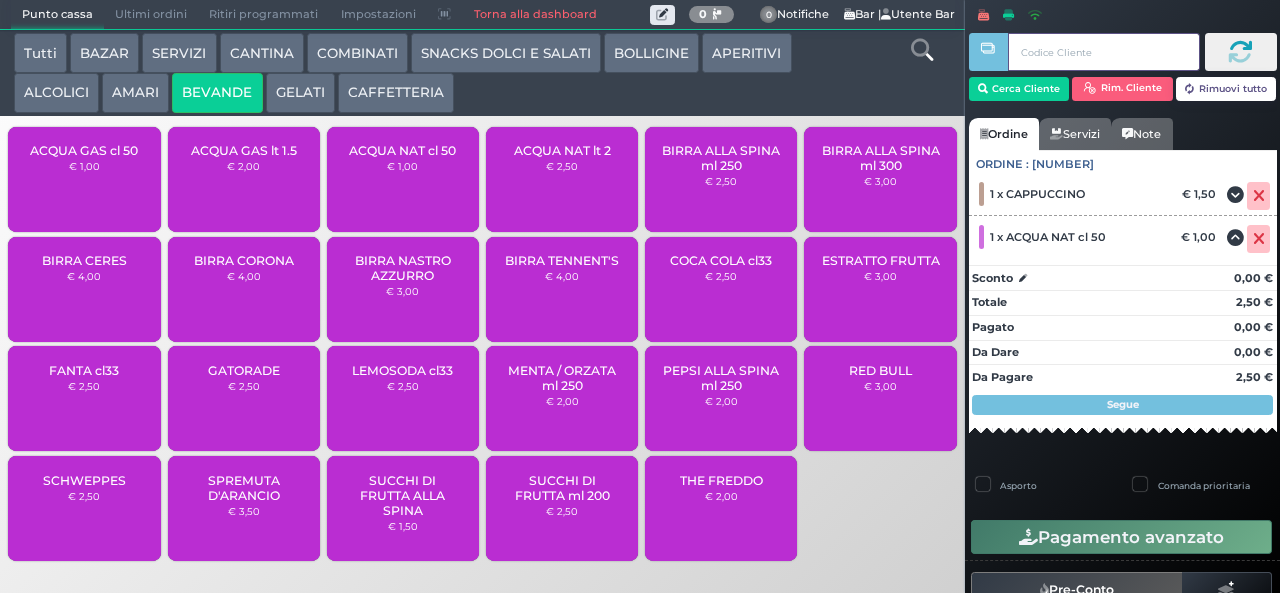 type 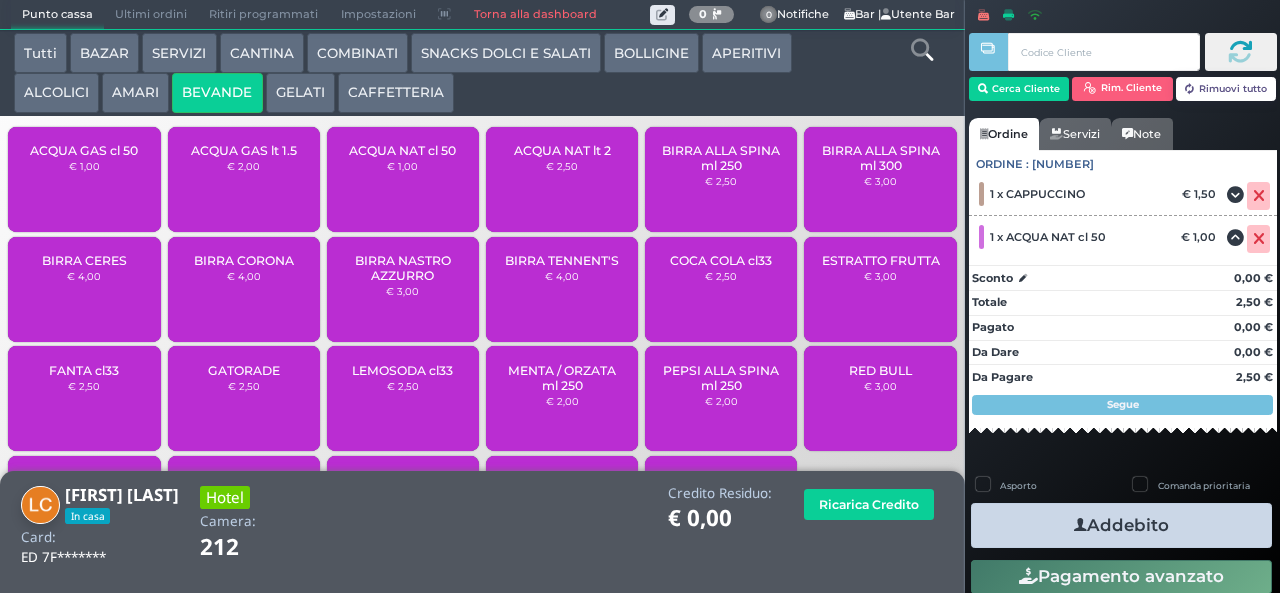 click on "Addebito" at bounding box center [1121, 525] 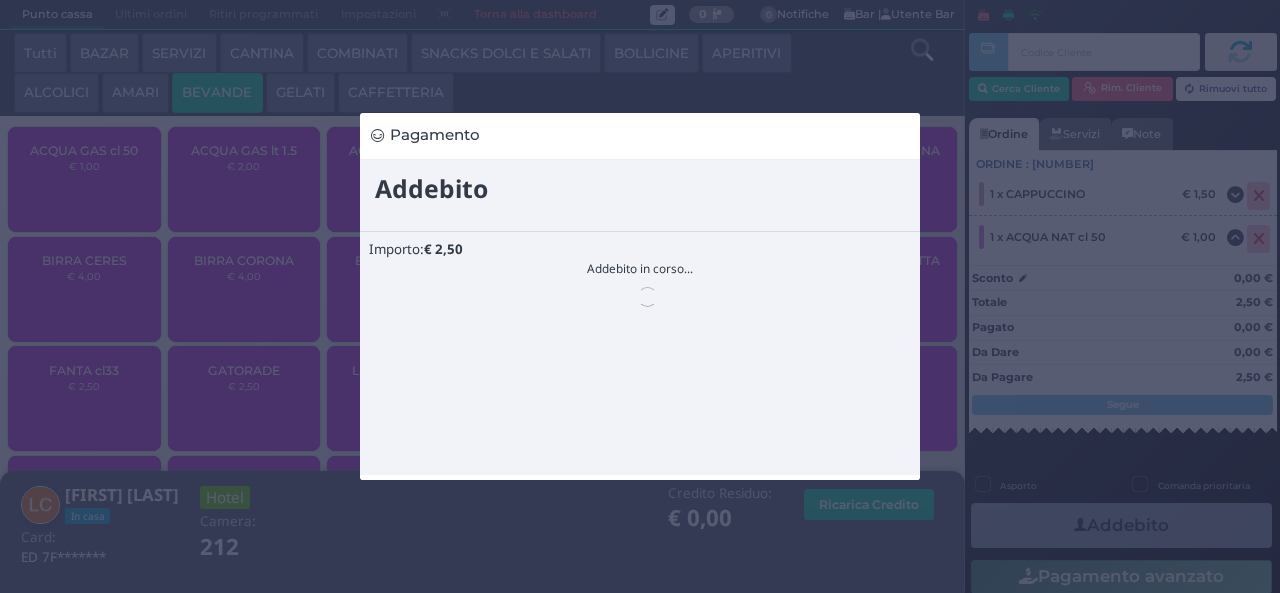 scroll, scrollTop: 0, scrollLeft: 0, axis: both 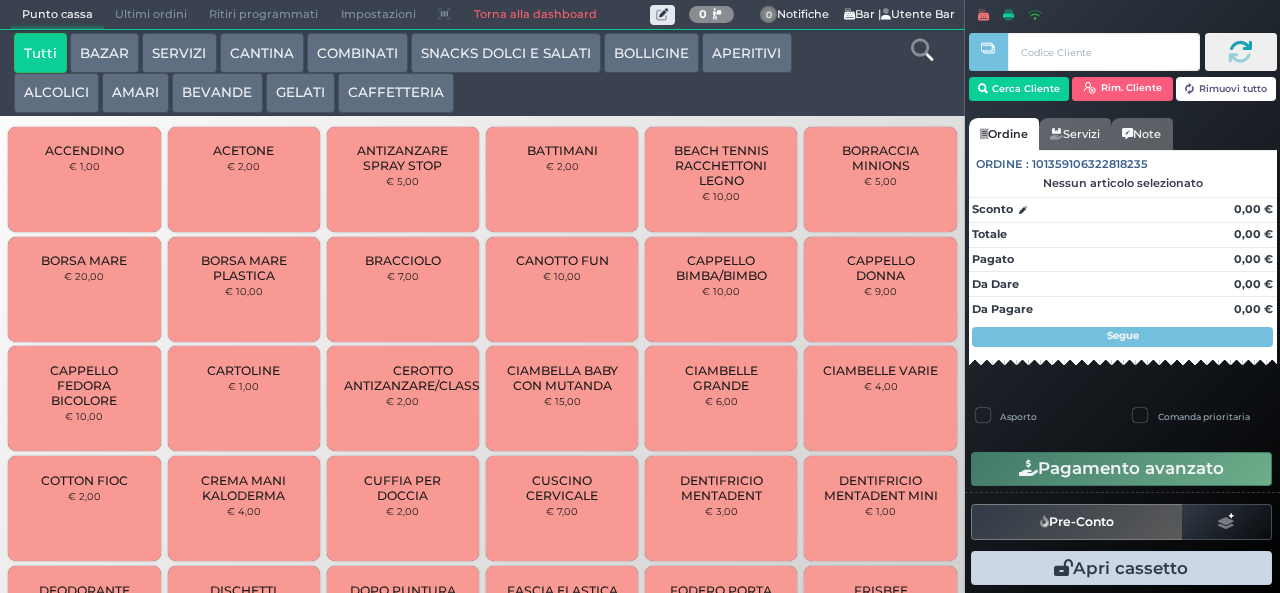 click on "CAFFETTERIA" at bounding box center [396, 93] 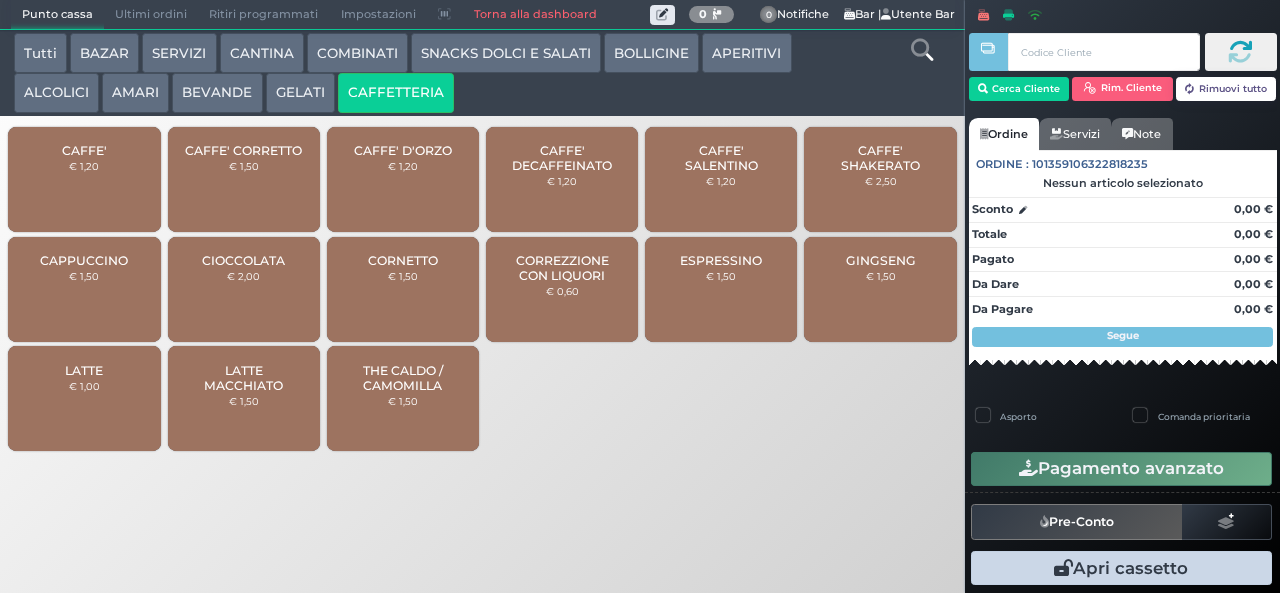 click on "CAFFE'" at bounding box center (84, 150) 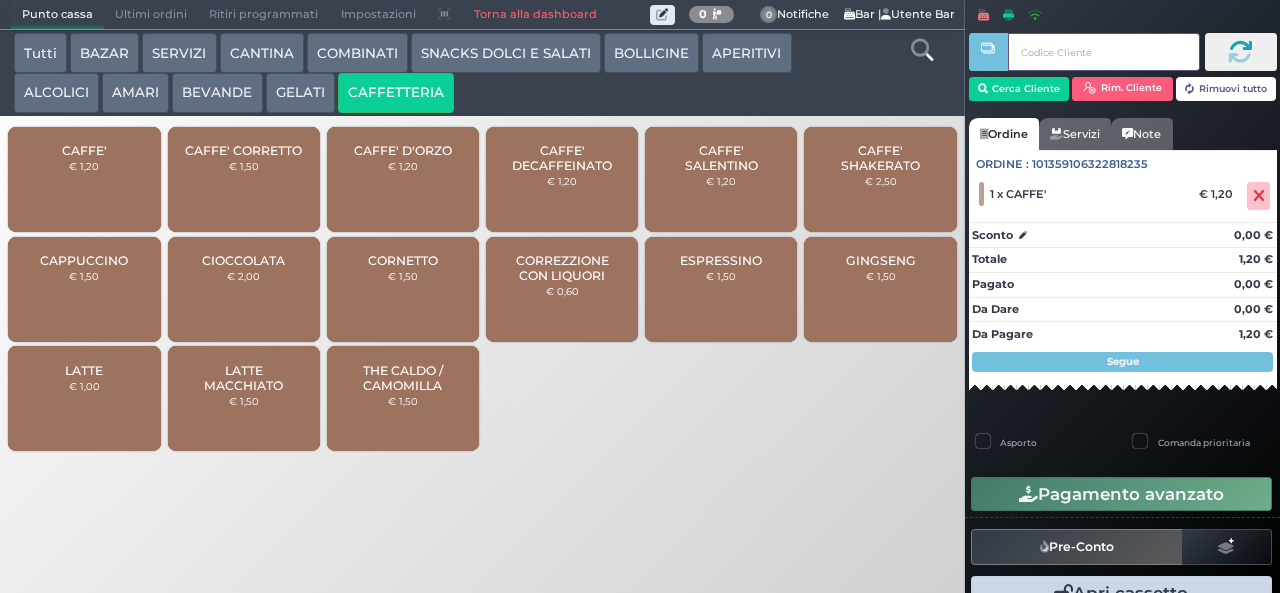 type 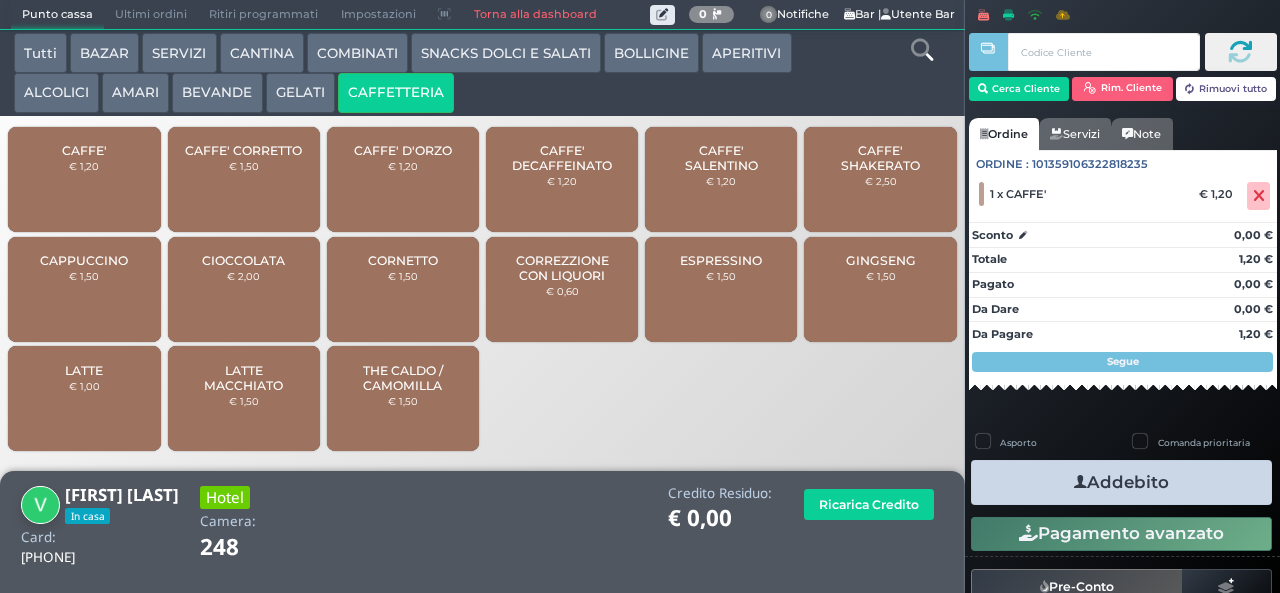 click on "Addebito" at bounding box center (1121, 482) 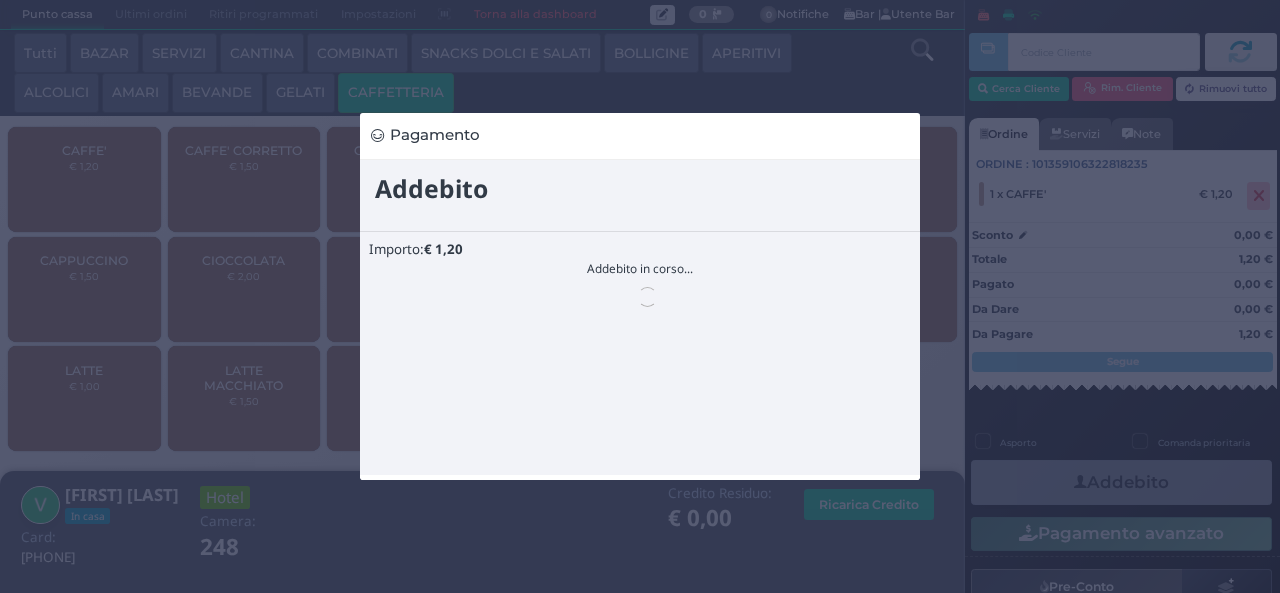 scroll, scrollTop: 0, scrollLeft: 0, axis: both 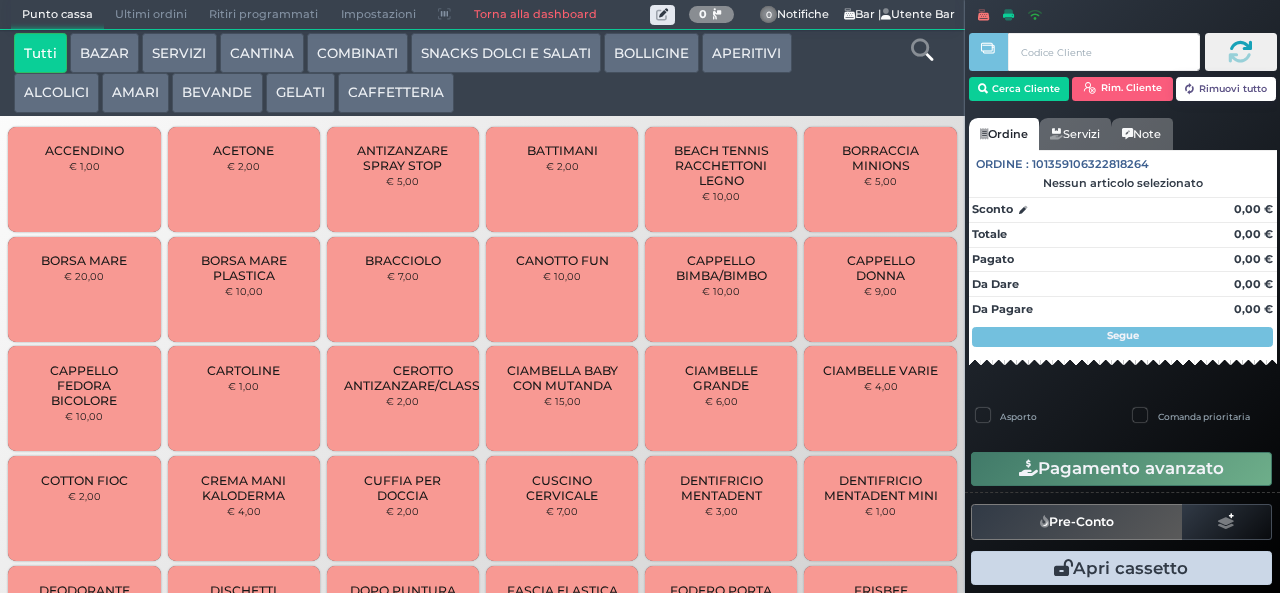 click on "BEVANDE" at bounding box center (217, 93) 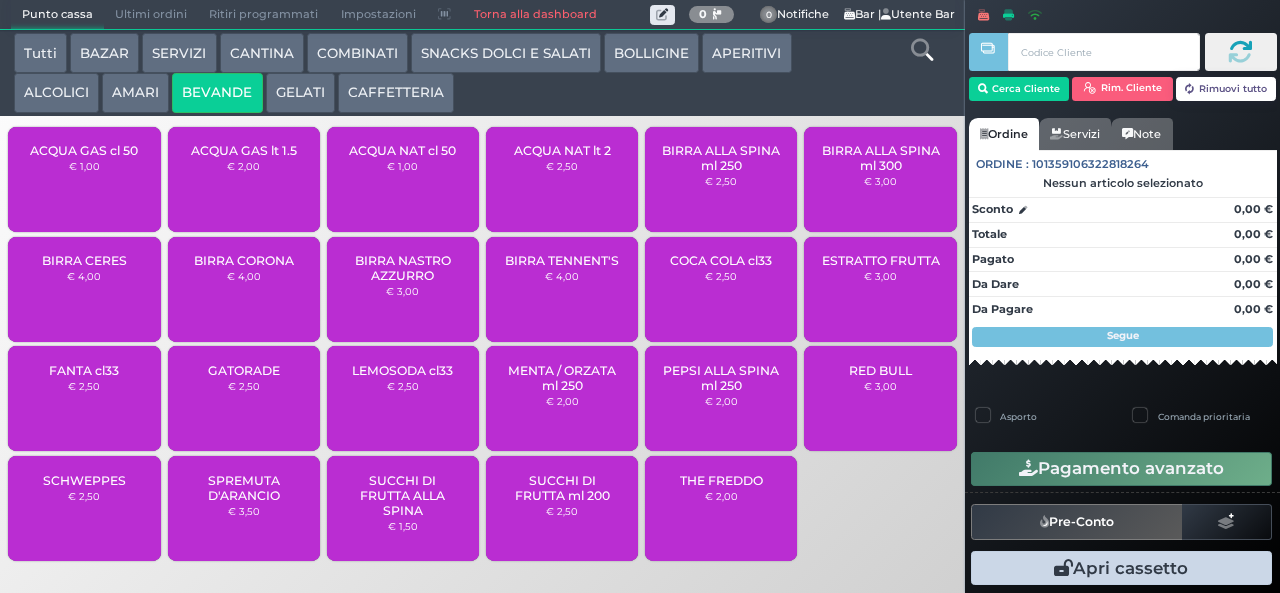 click on "ACQUA NAT cl 50
€ 1,00" at bounding box center [403, 179] 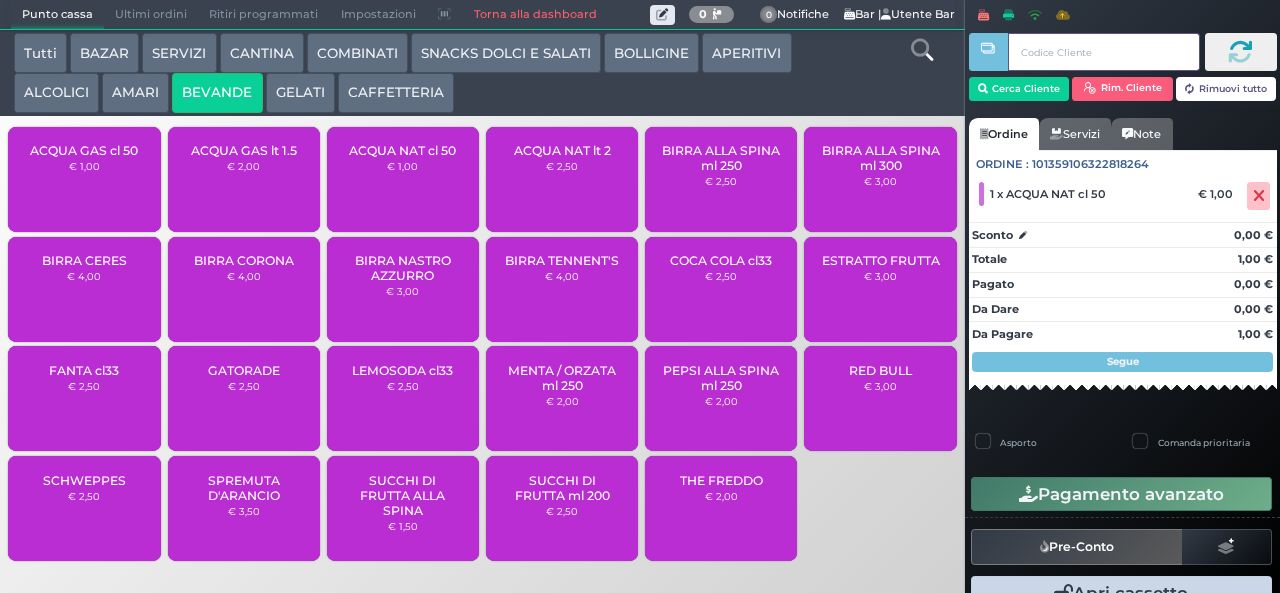 type 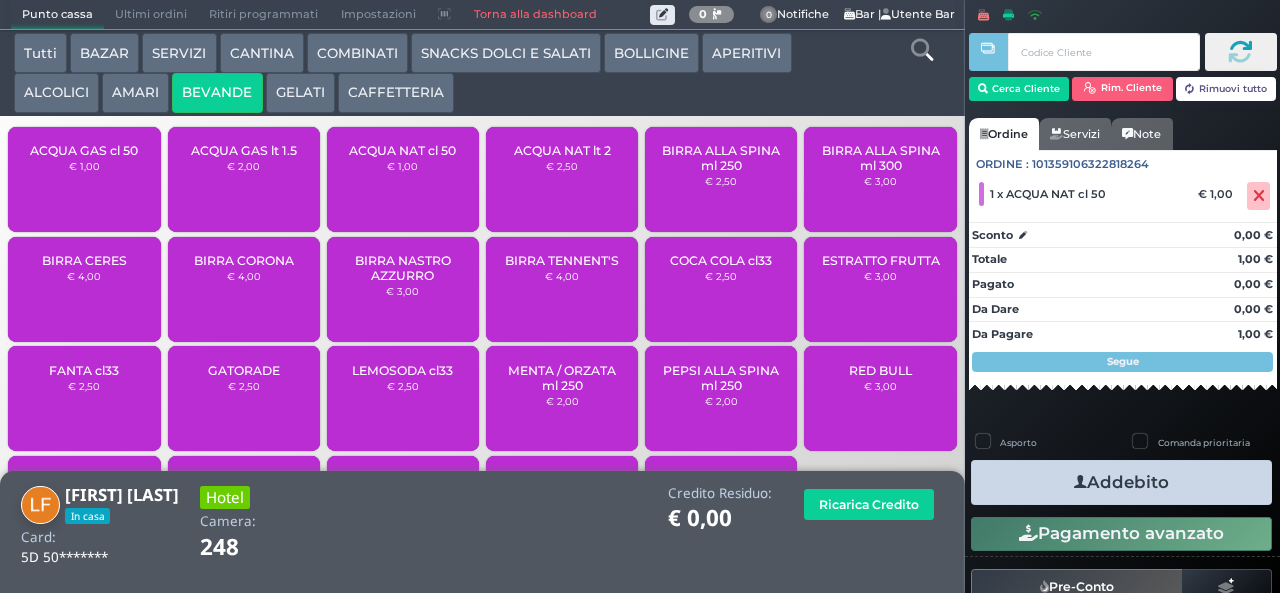 click on "Addebito" at bounding box center [1121, 482] 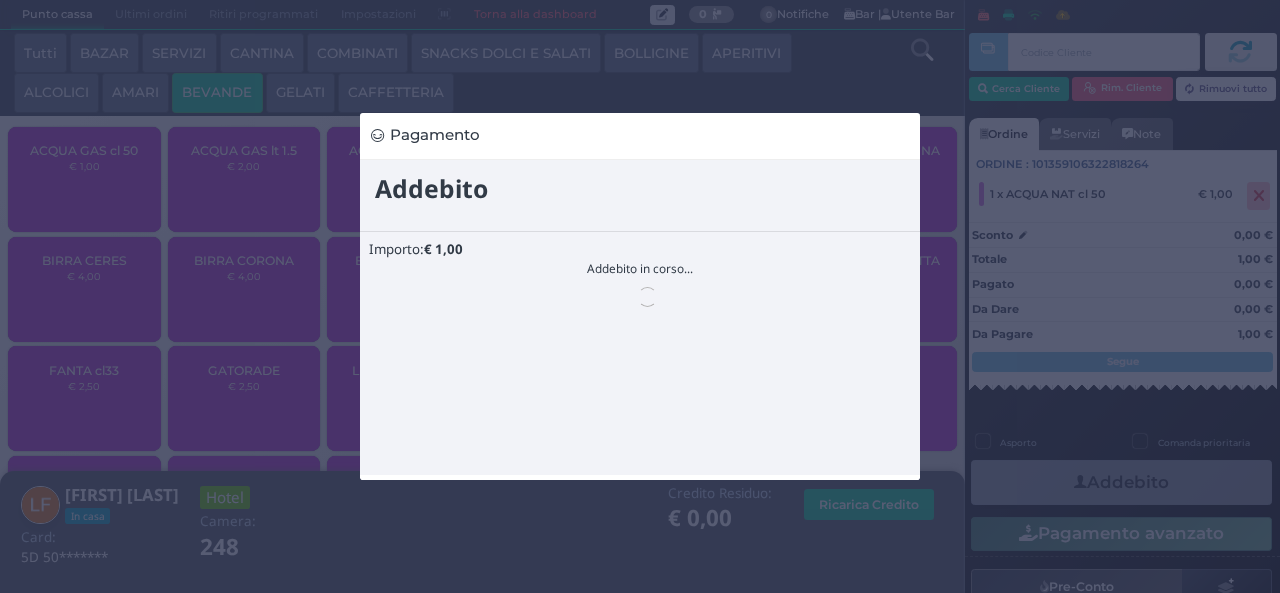 scroll, scrollTop: 0, scrollLeft: 0, axis: both 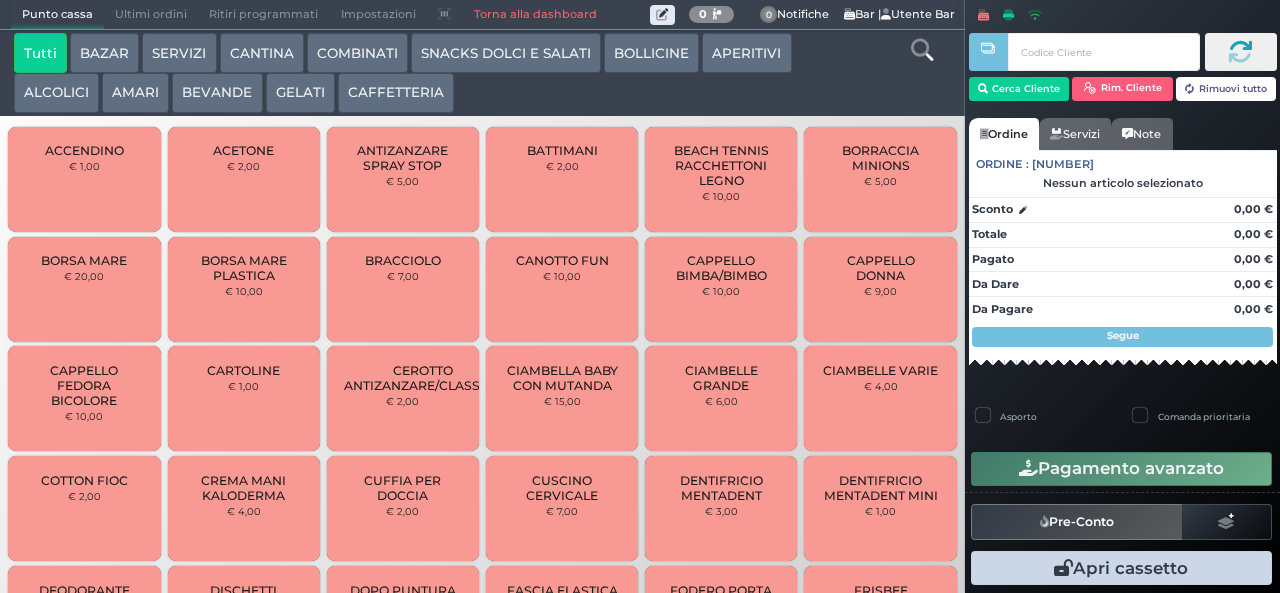 click on "CAFFETTERIA" at bounding box center (396, 93) 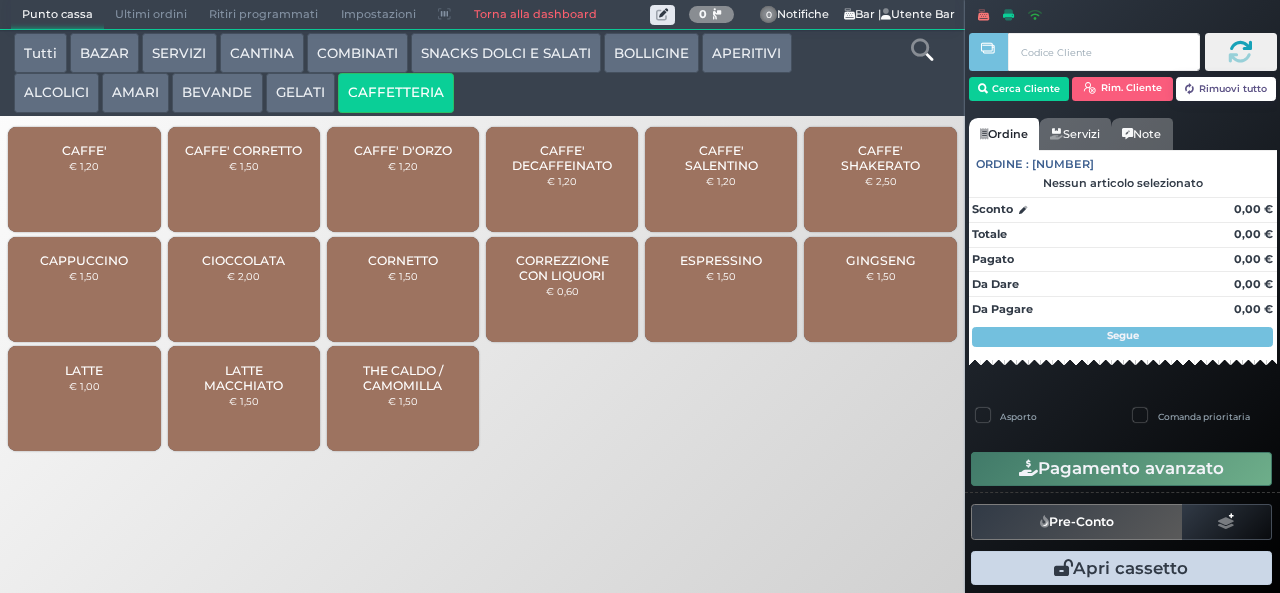 click on "€ 1,20" at bounding box center [84, 166] 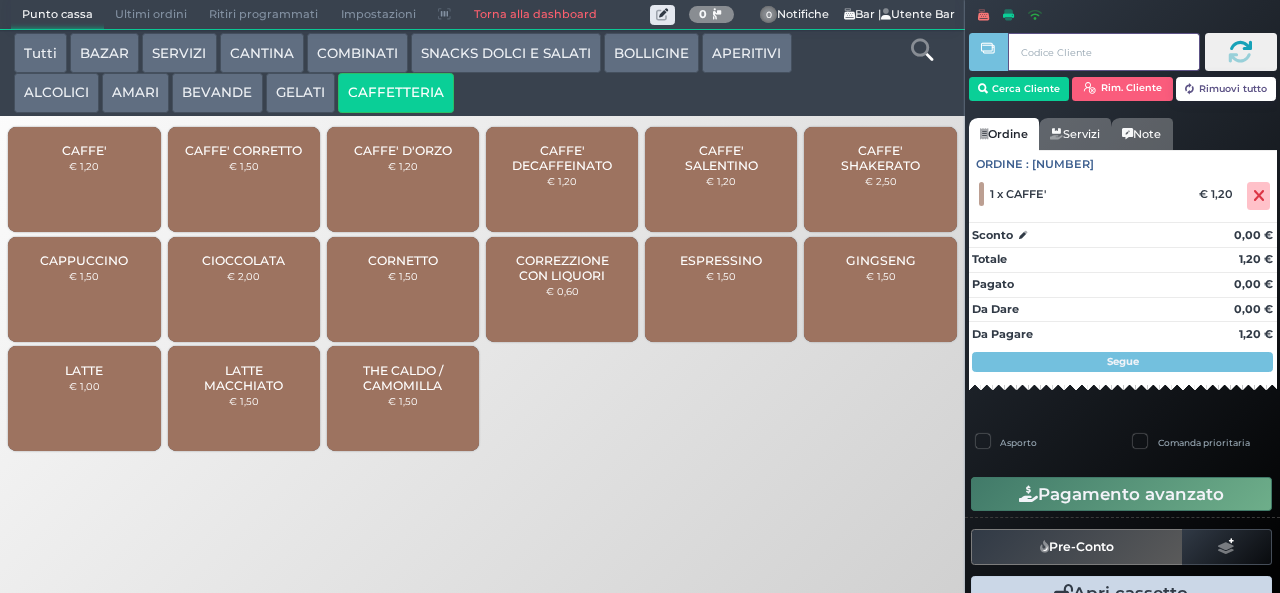 type 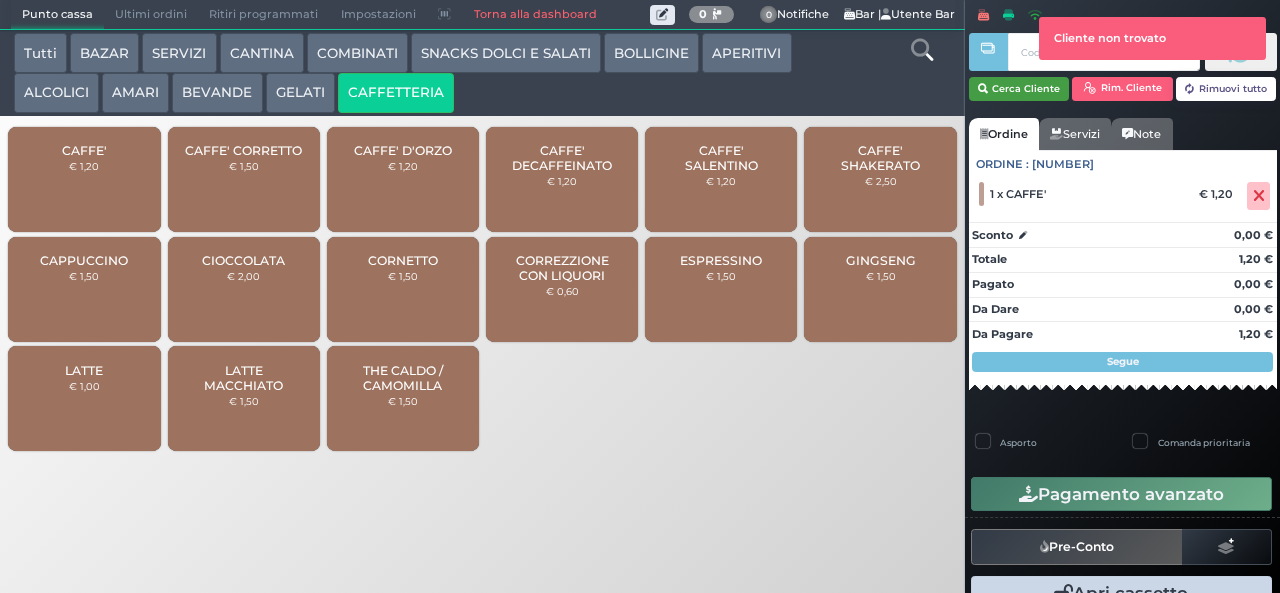 click at bounding box center [983, 89] 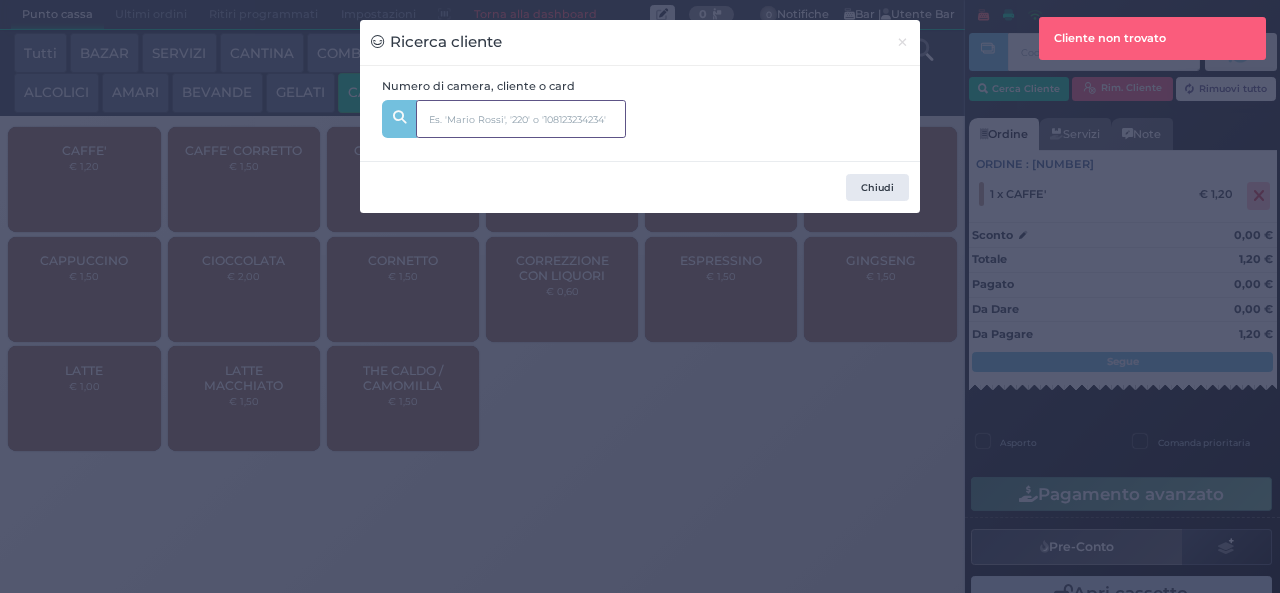 click at bounding box center (521, 119) 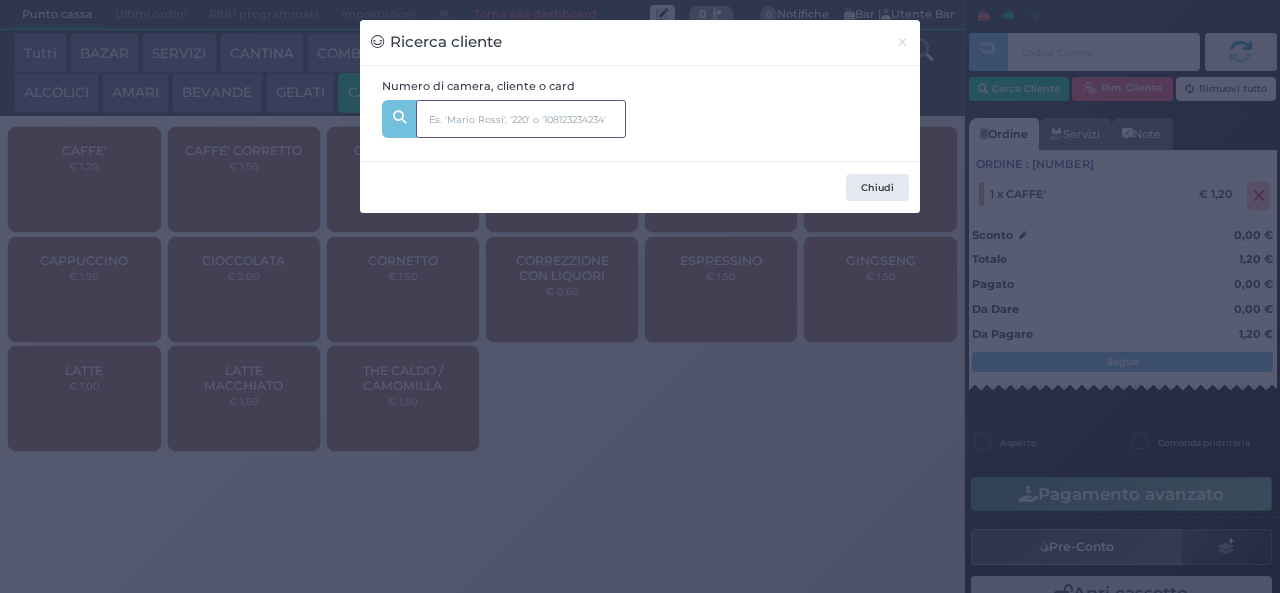 click at bounding box center (521, 119) 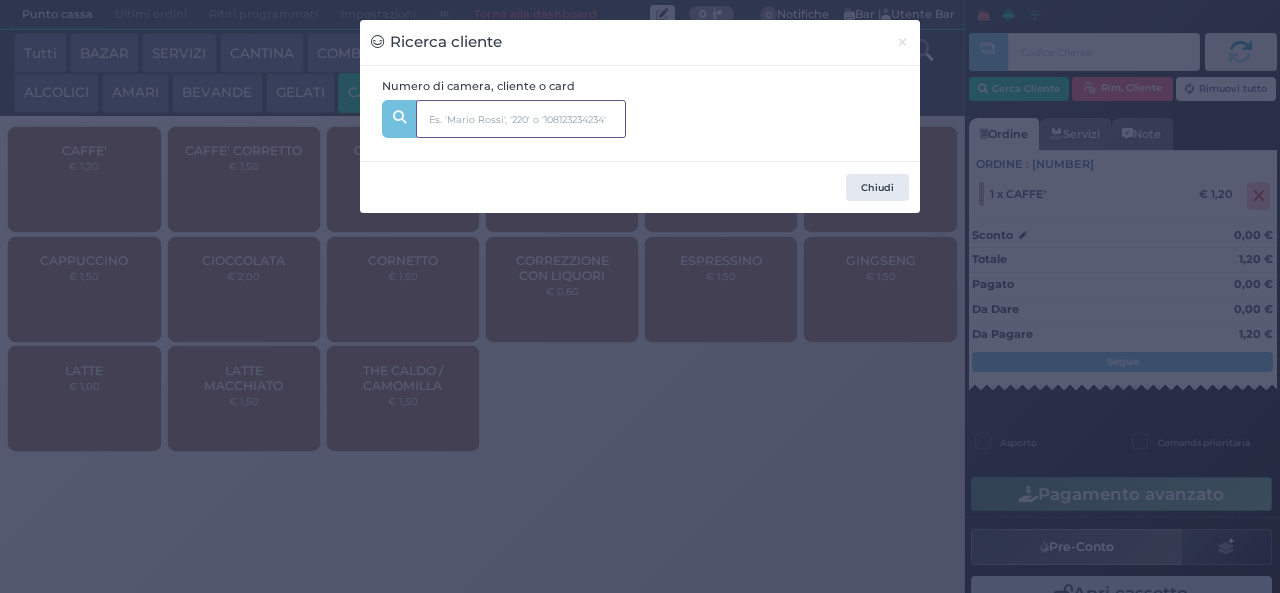 click at bounding box center (521, 119) 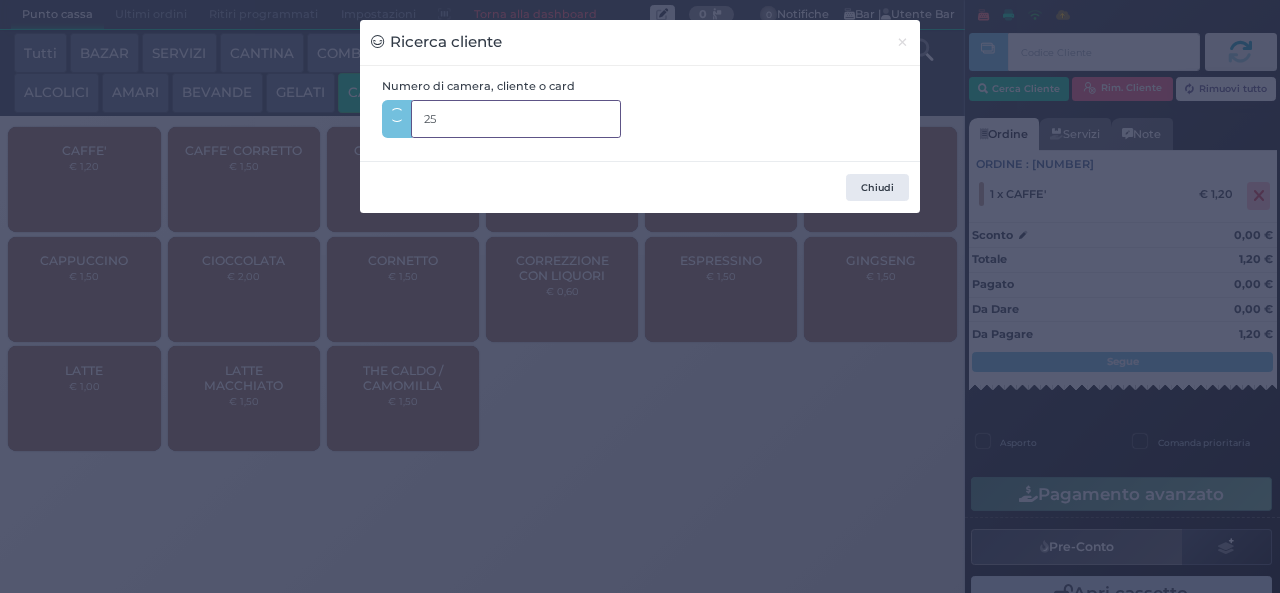 type on "251" 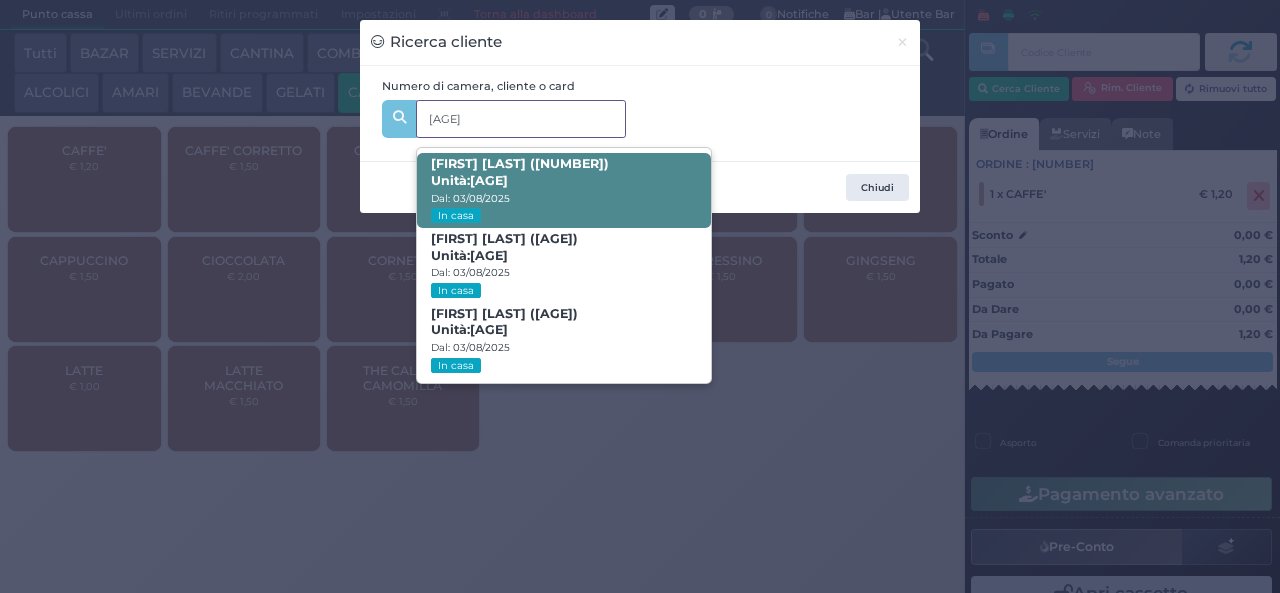 click on "251" at bounding box center [489, 180] 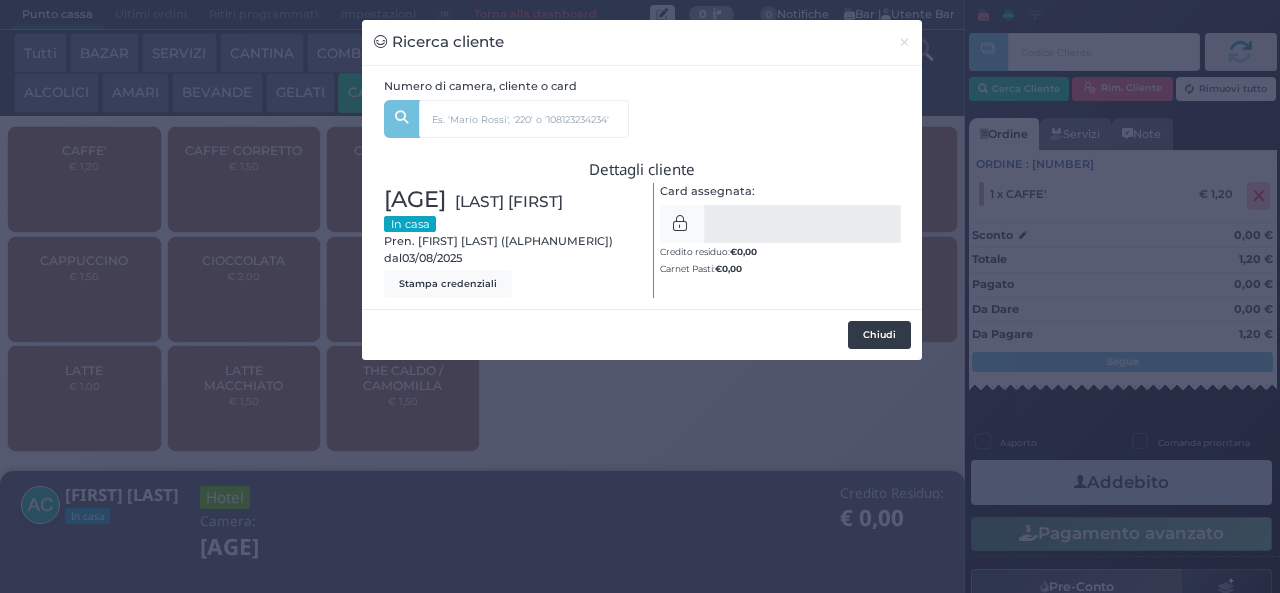 click on "Chiudi" at bounding box center [879, 335] 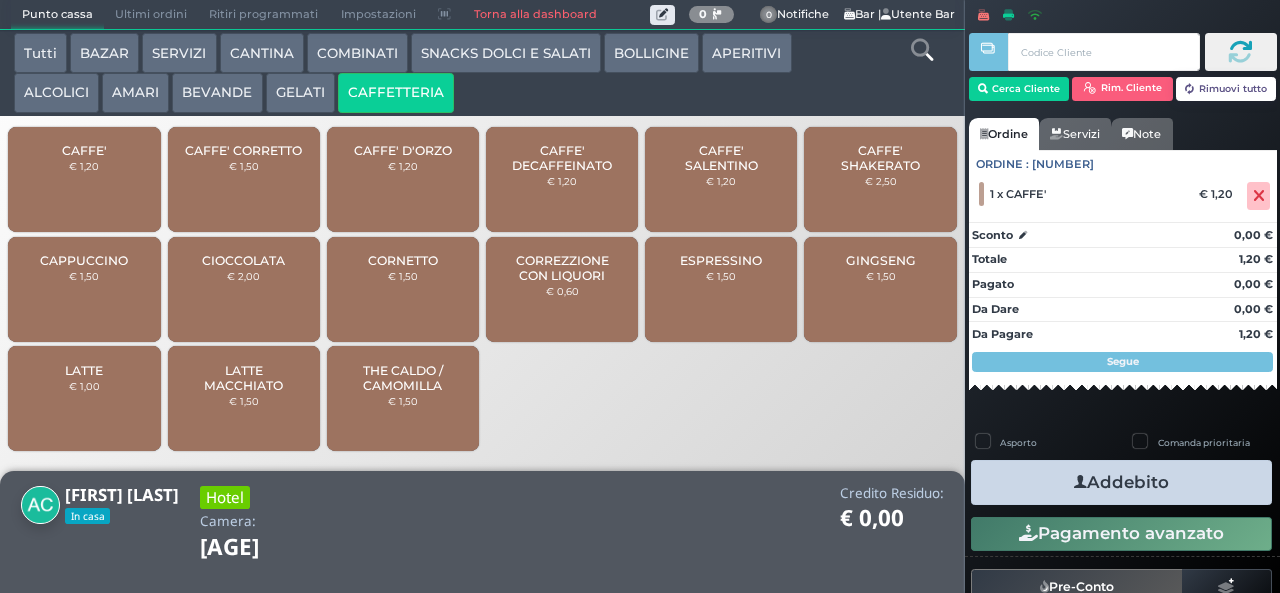 click on "Addebito" at bounding box center (1121, 482) 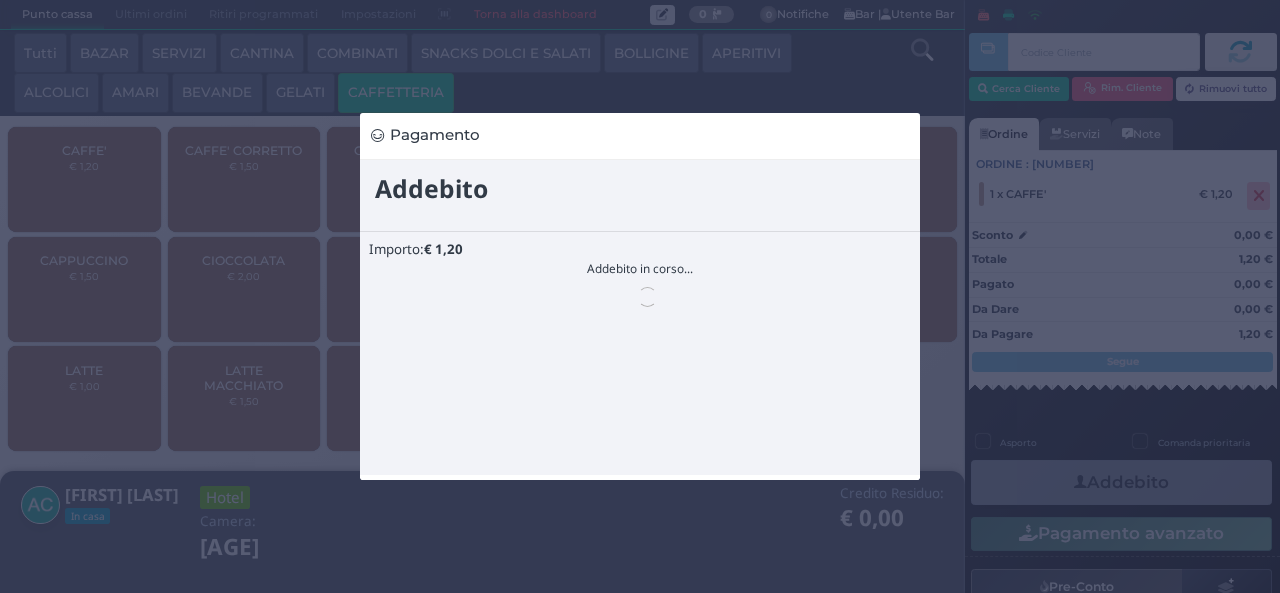 scroll, scrollTop: 0, scrollLeft: 0, axis: both 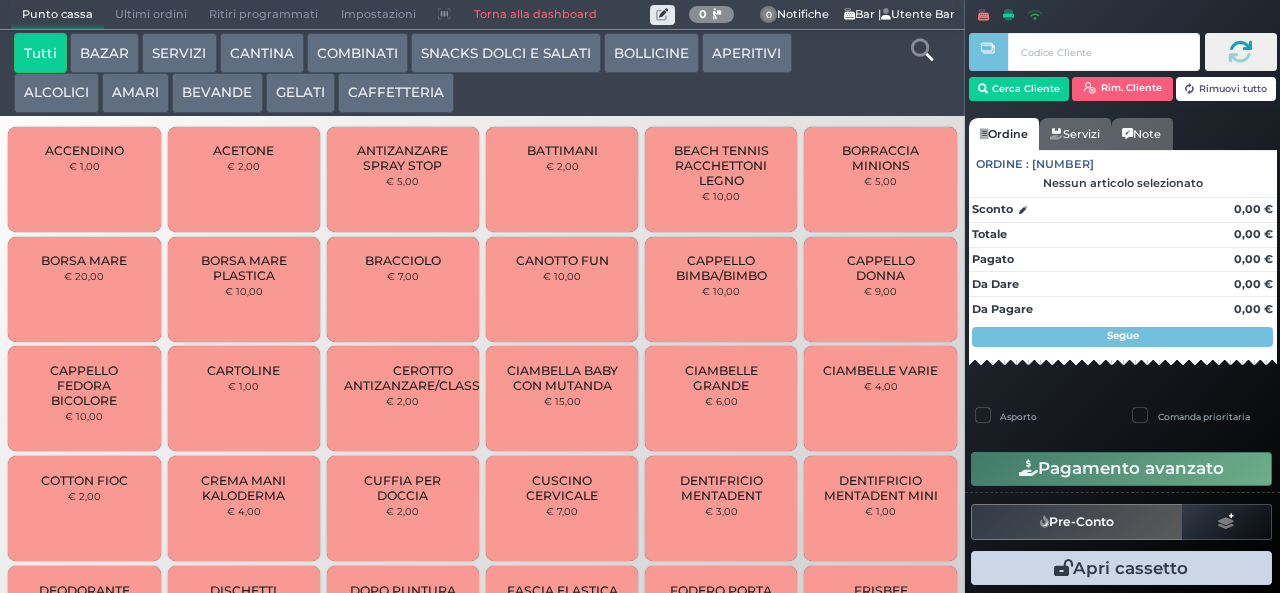 click on "BEVANDE" at bounding box center [217, 93] 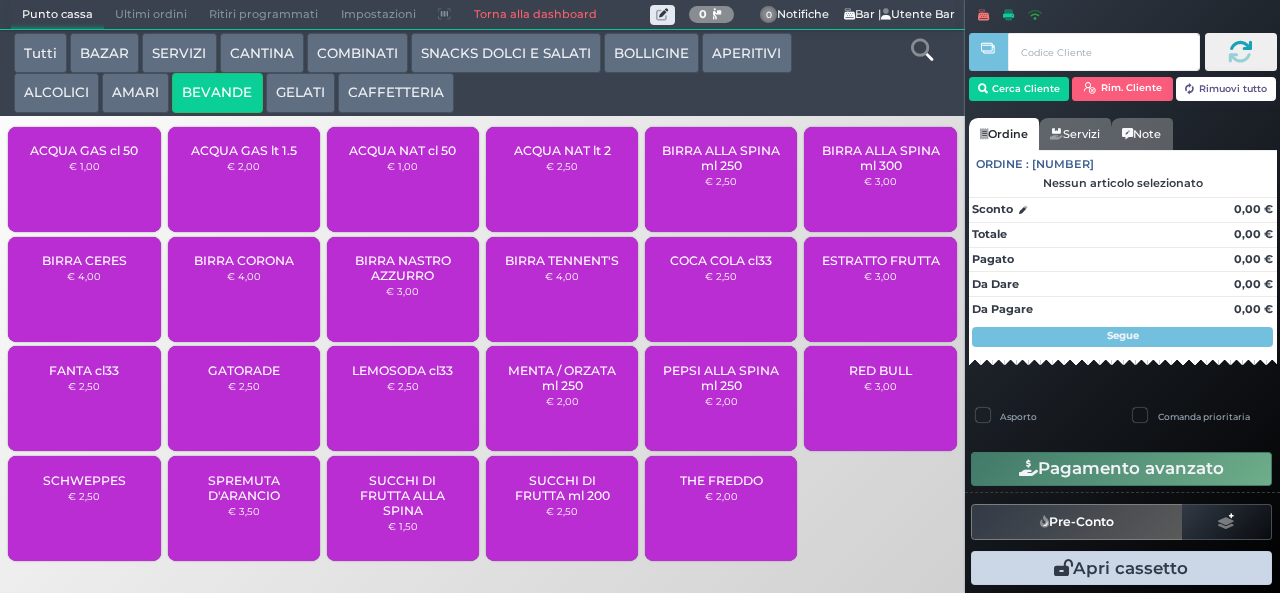 click on "CAFFETTERIA" at bounding box center (396, 93) 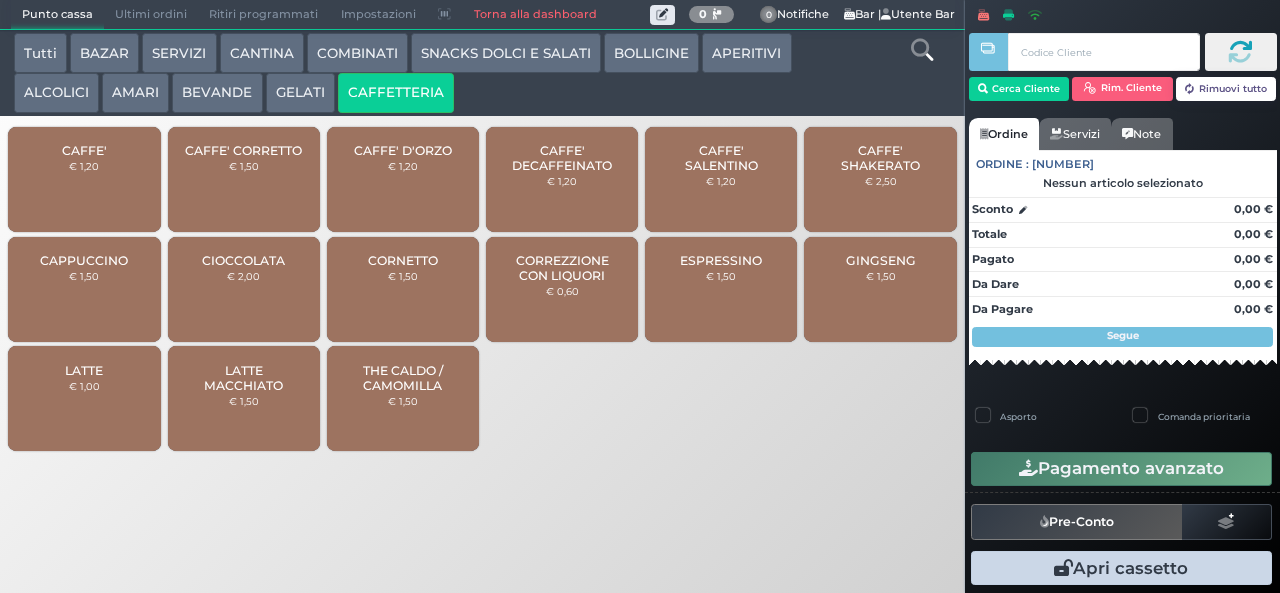 click on "CAFFE'" at bounding box center (84, 150) 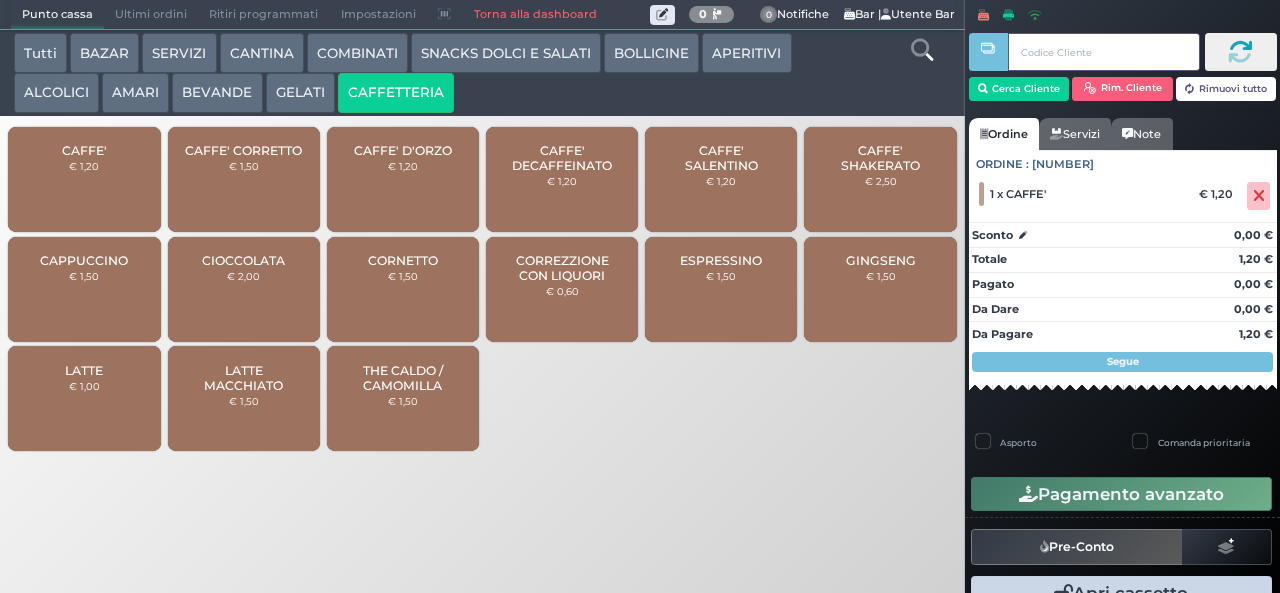 type 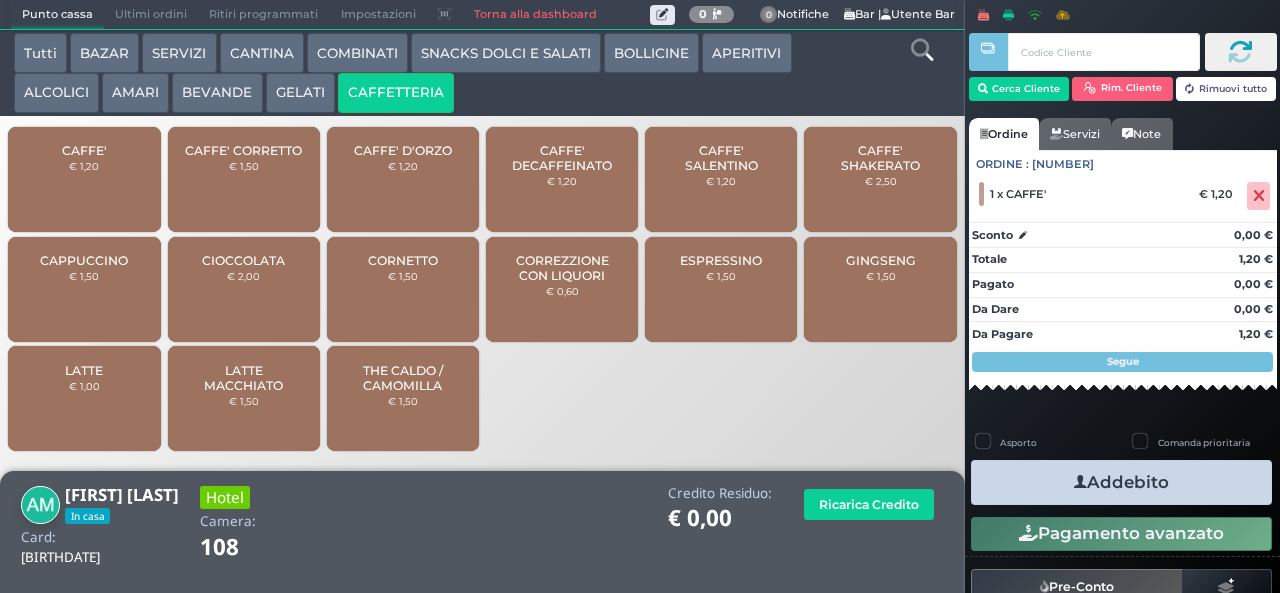 click on "Addebito" at bounding box center (1121, 482) 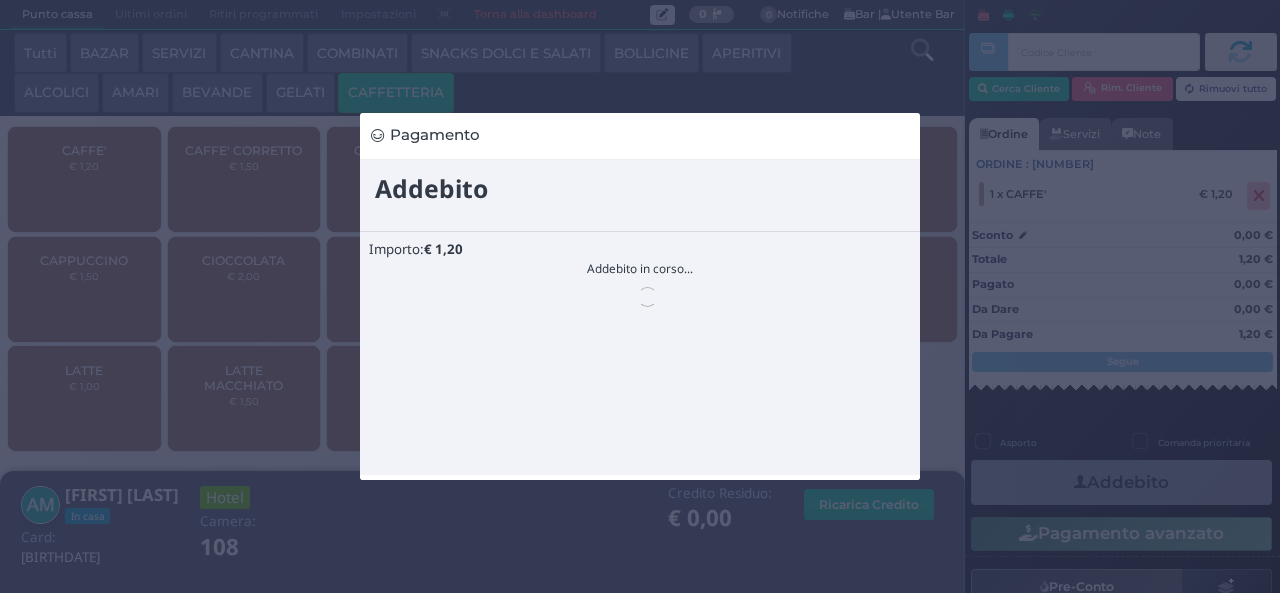 scroll, scrollTop: 0, scrollLeft: 0, axis: both 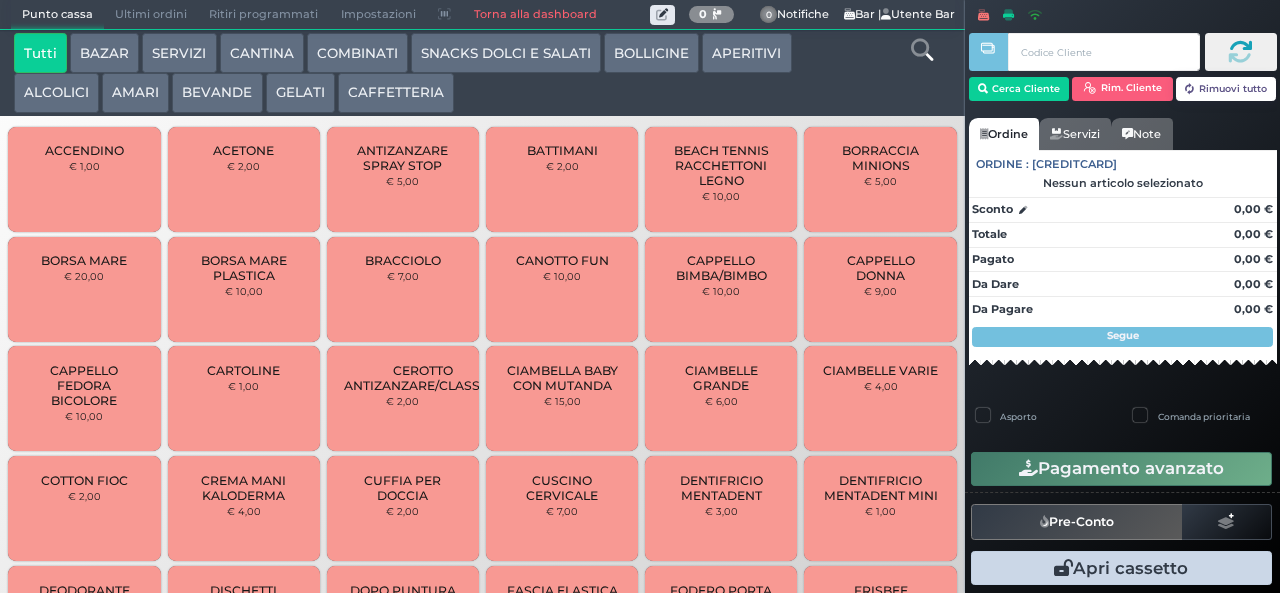 click on "CAFFETTERIA" at bounding box center [396, 93] 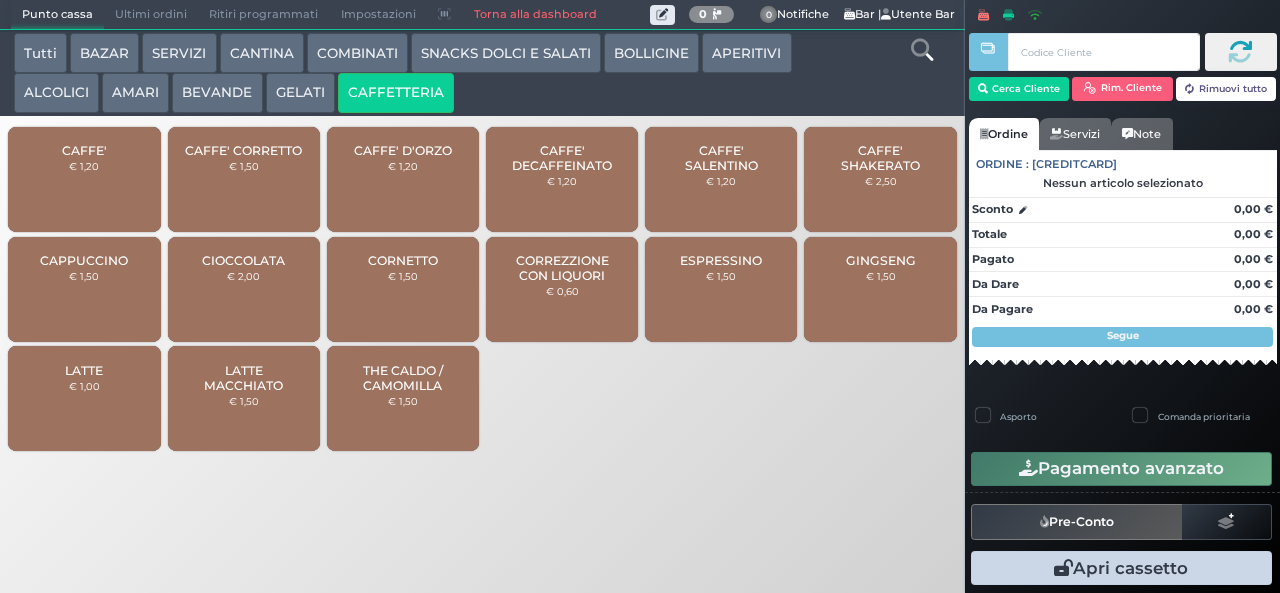click on "€ 1,20" at bounding box center (84, 166) 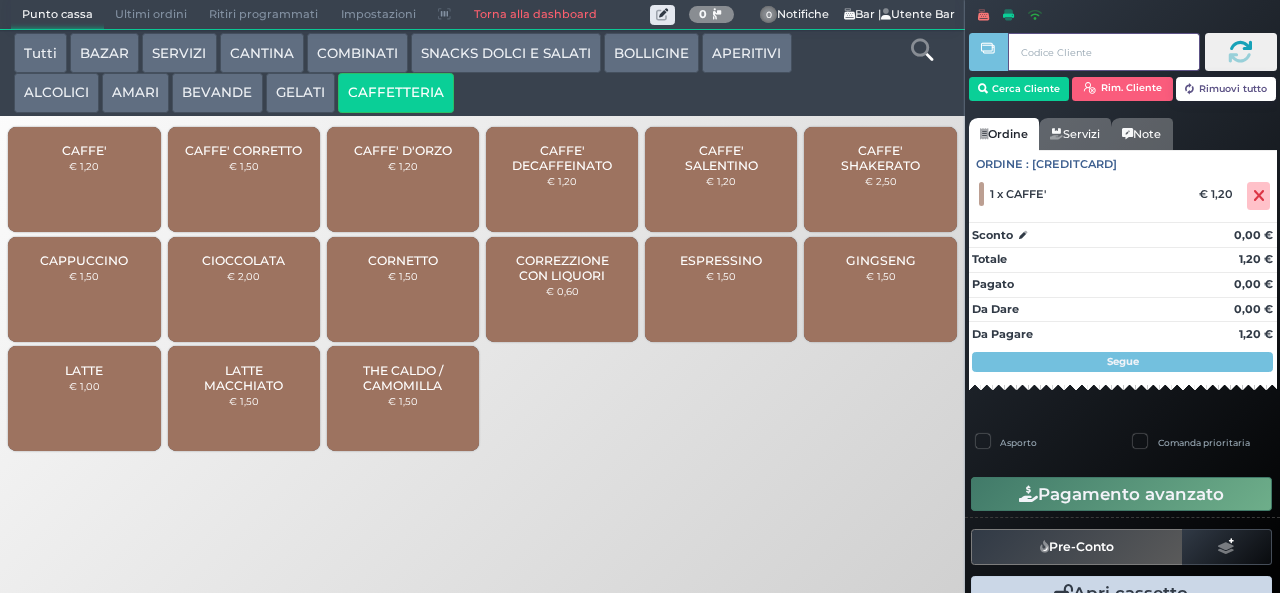 type 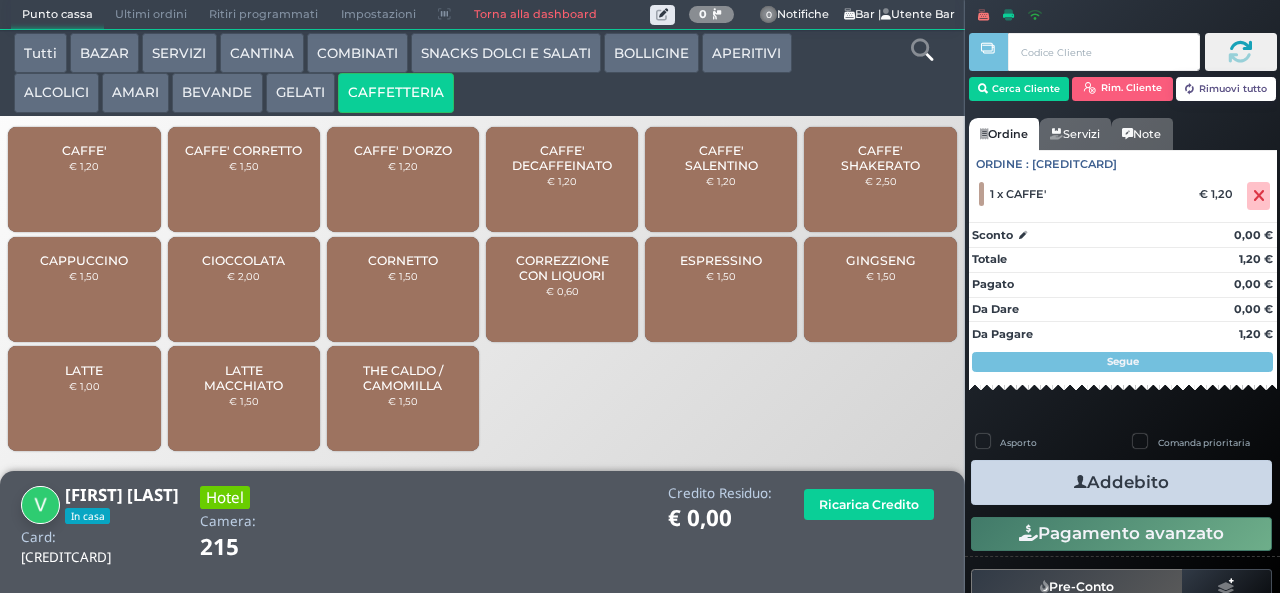 click on "Addebito" at bounding box center [1121, 482] 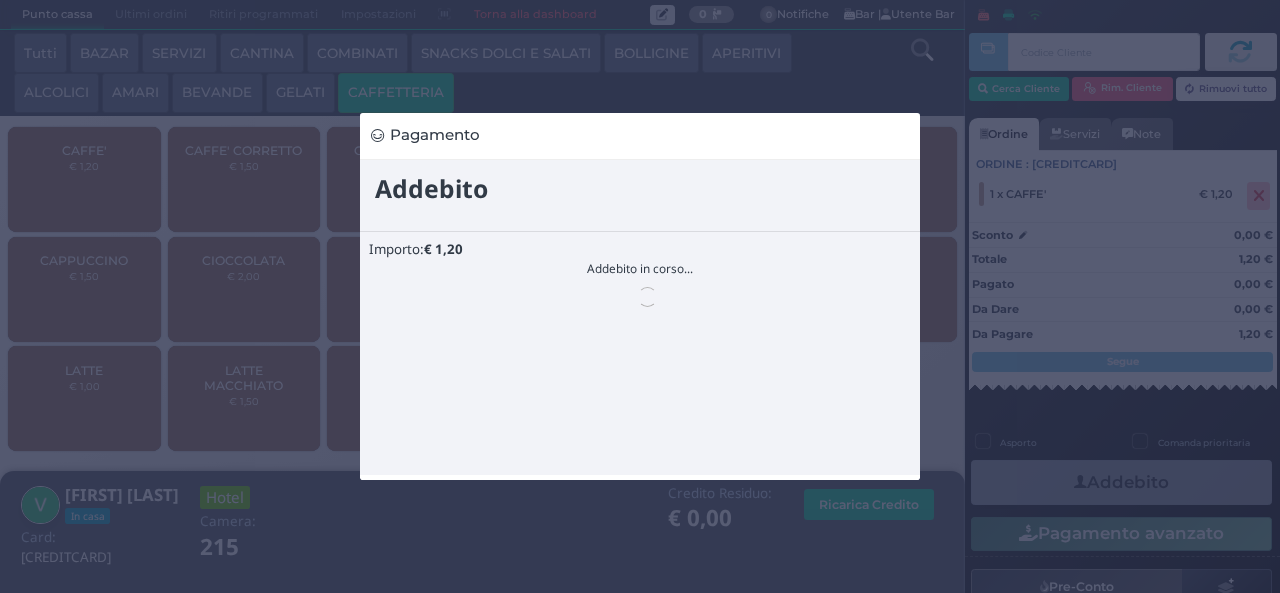 scroll, scrollTop: 0, scrollLeft: 0, axis: both 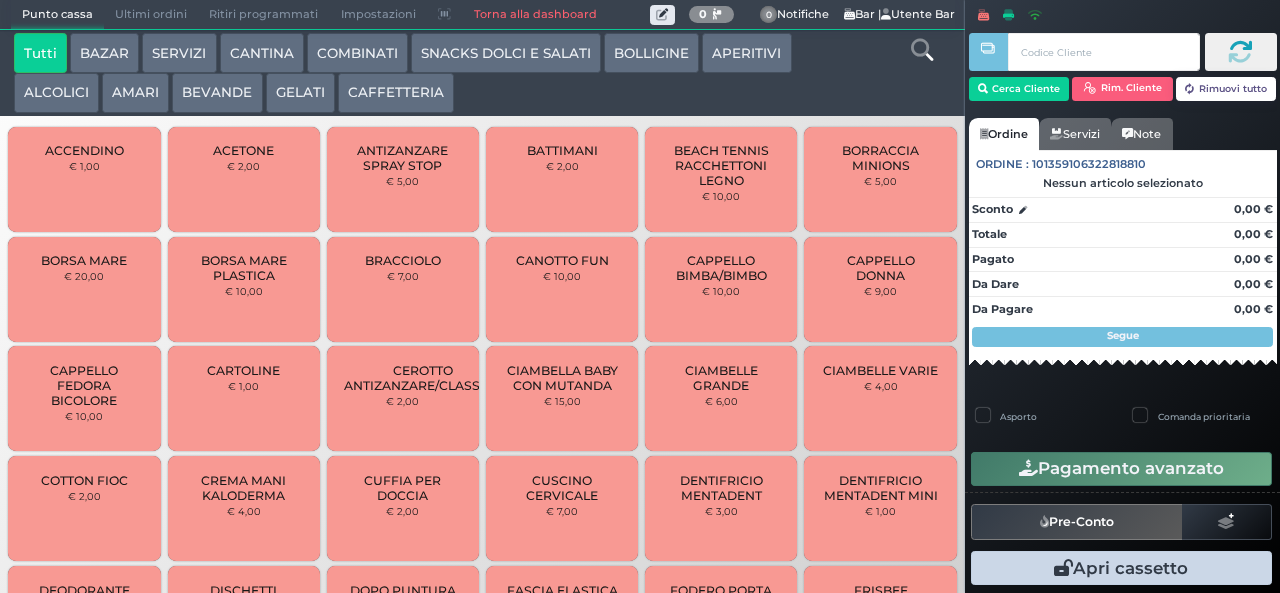 click on "CAFFETTERIA" at bounding box center [396, 93] 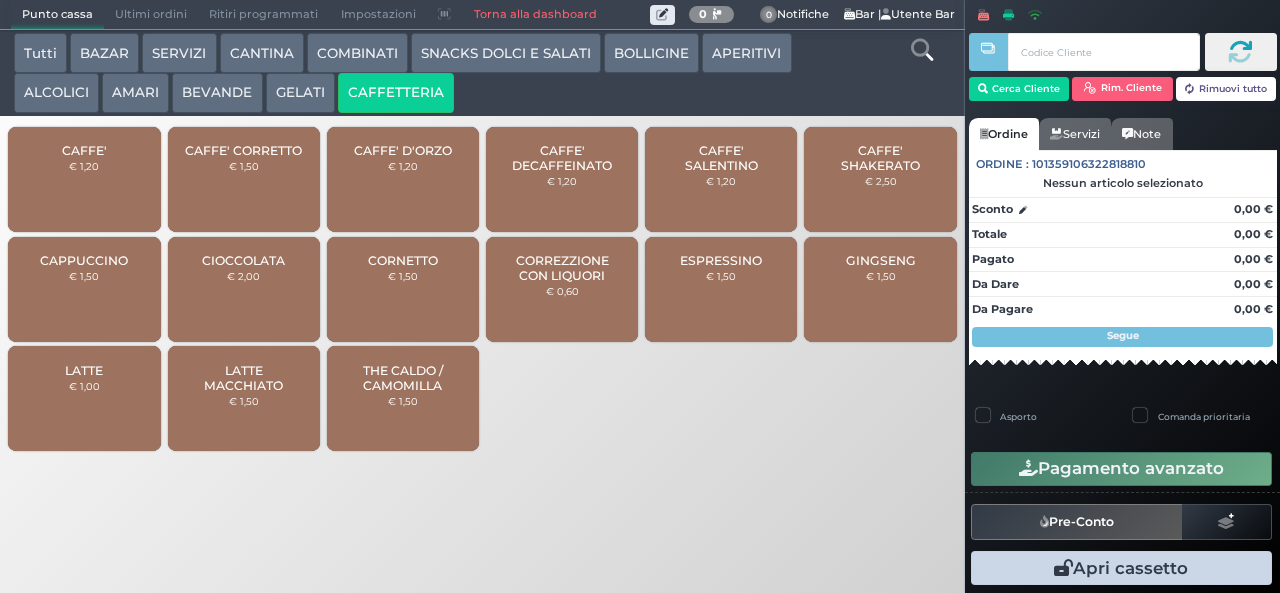 click on "CAPPUCCINO" at bounding box center (84, 260) 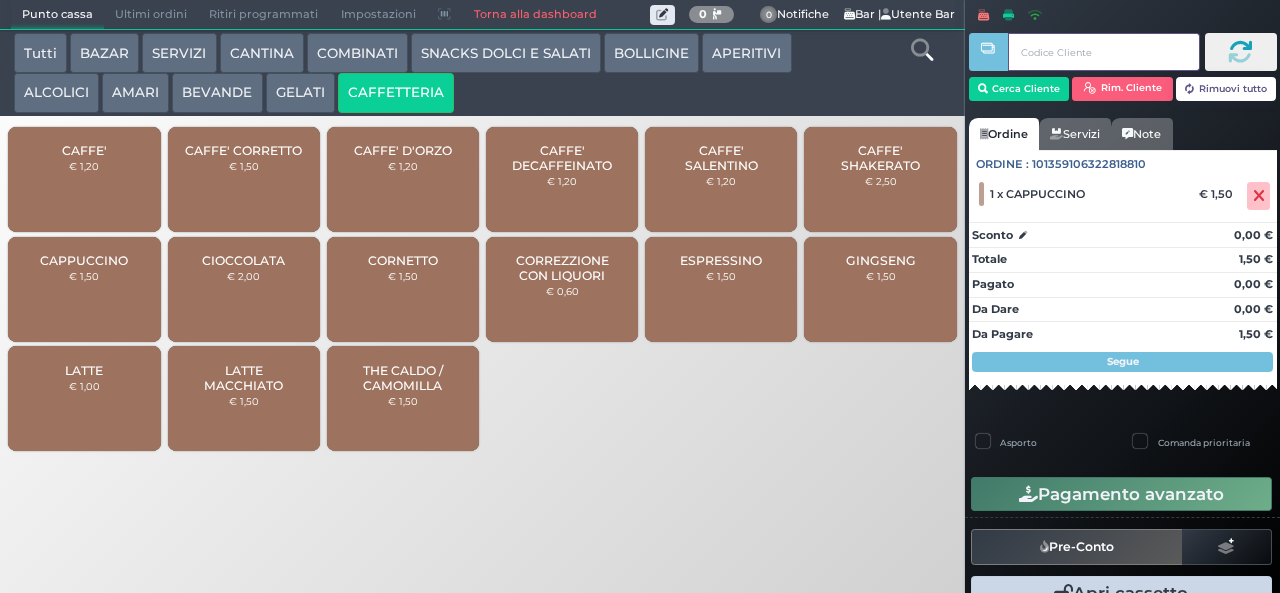 type 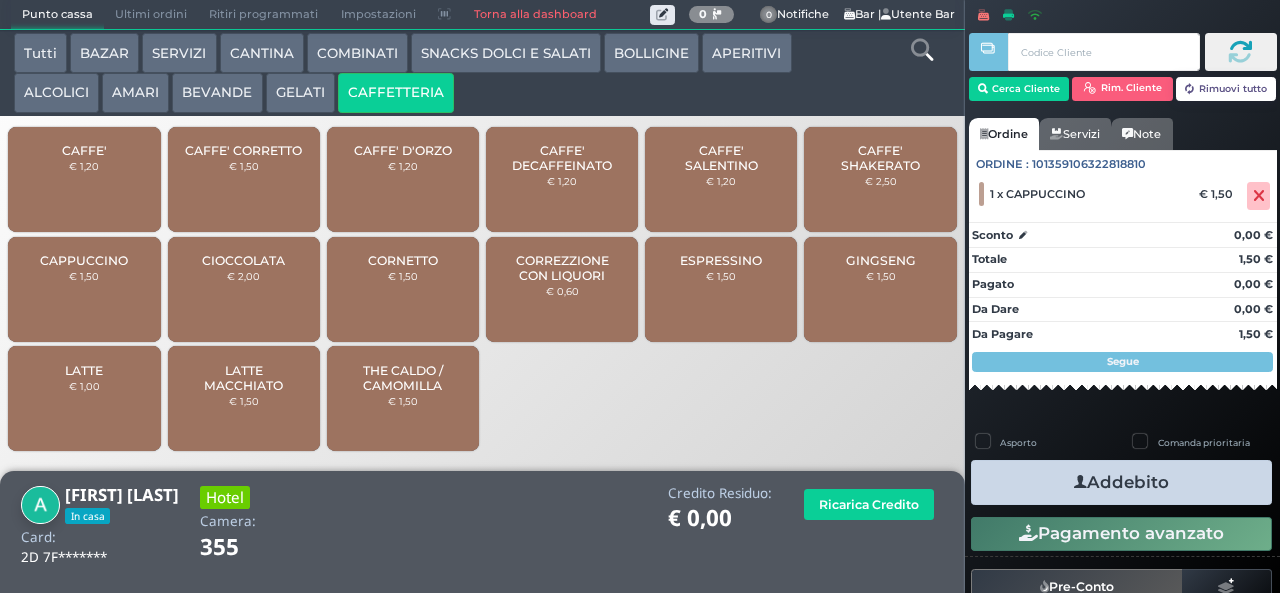 click on "Addebito" at bounding box center (1121, 482) 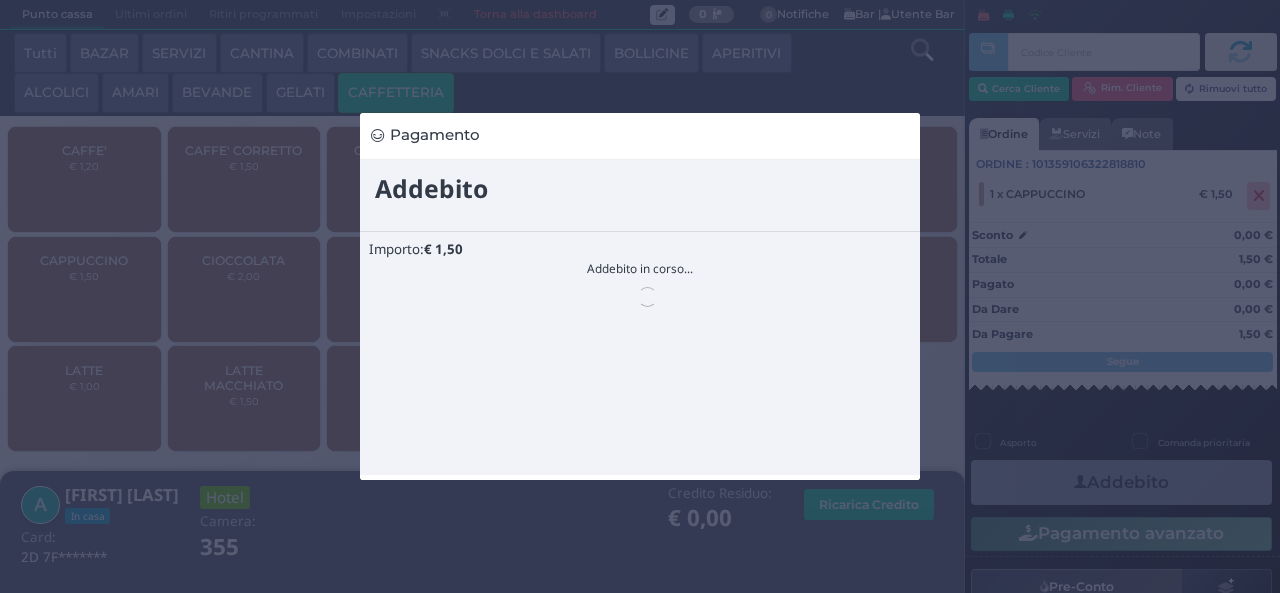 scroll, scrollTop: 0, scrollLeft: 0, axis: both 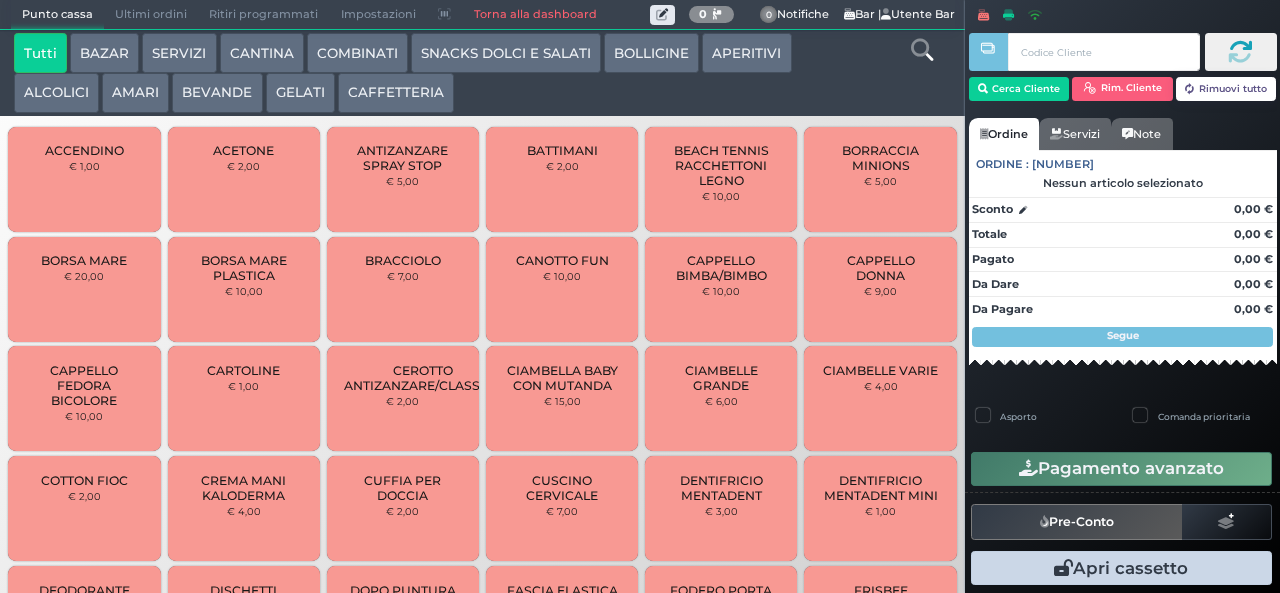 click on "CAFFETTERIA" at bounding box center (396, 93) 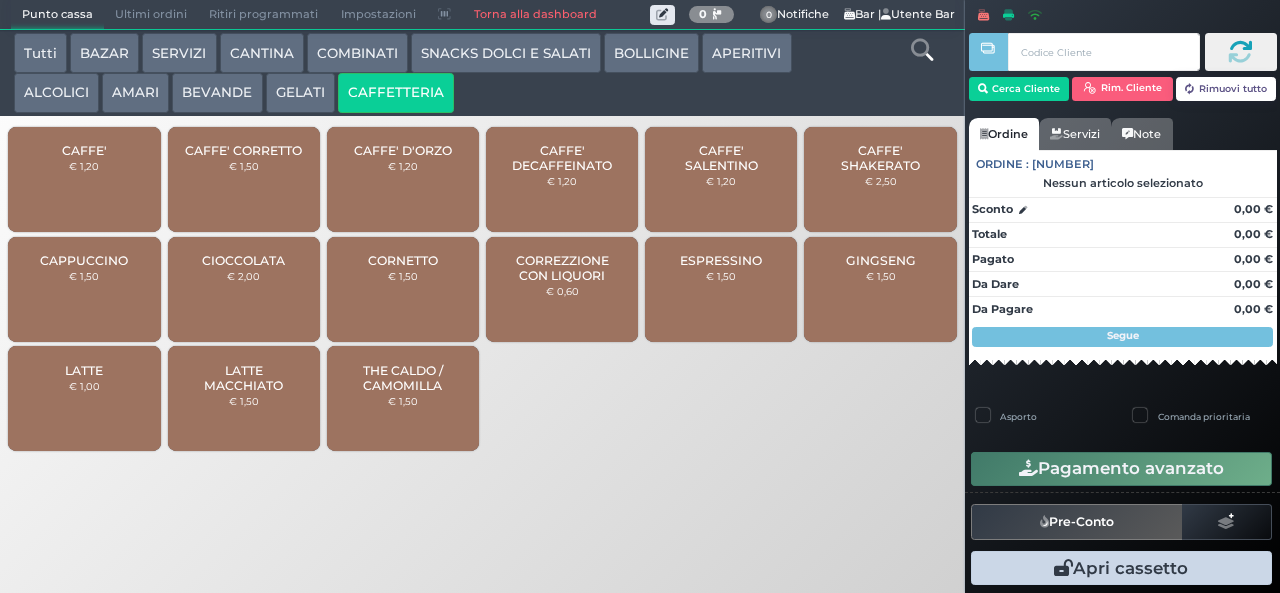 click on "CAFFE'" at bounding box center (84, 150) 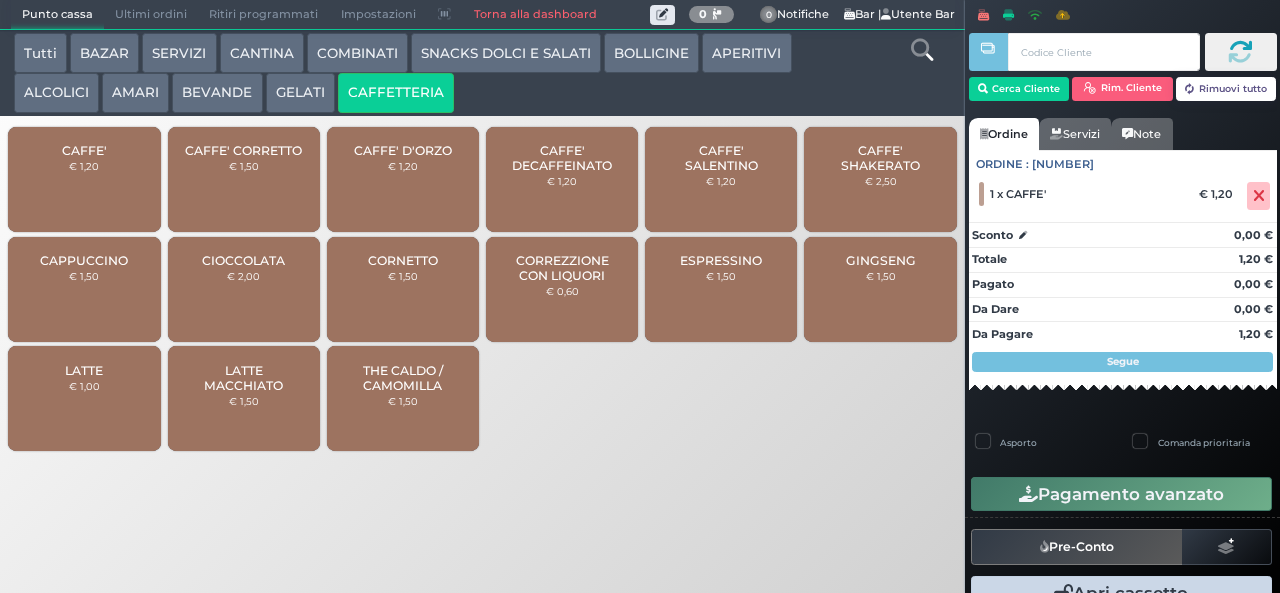 click on "CAFFE'" at bounding box center (84, 150) 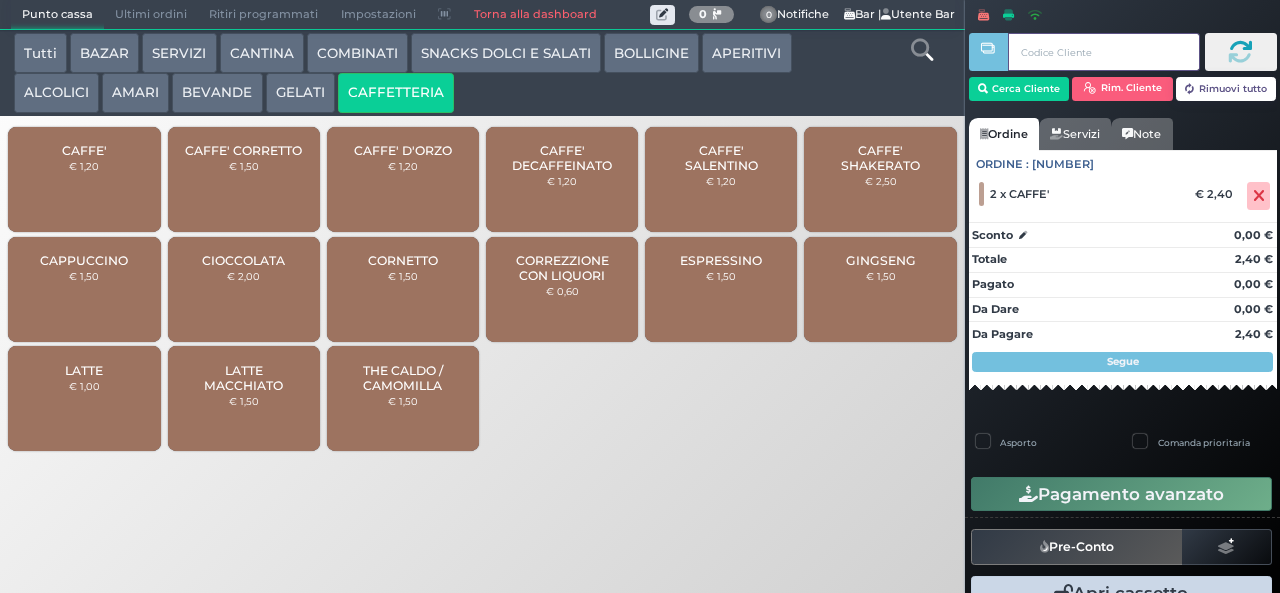 type 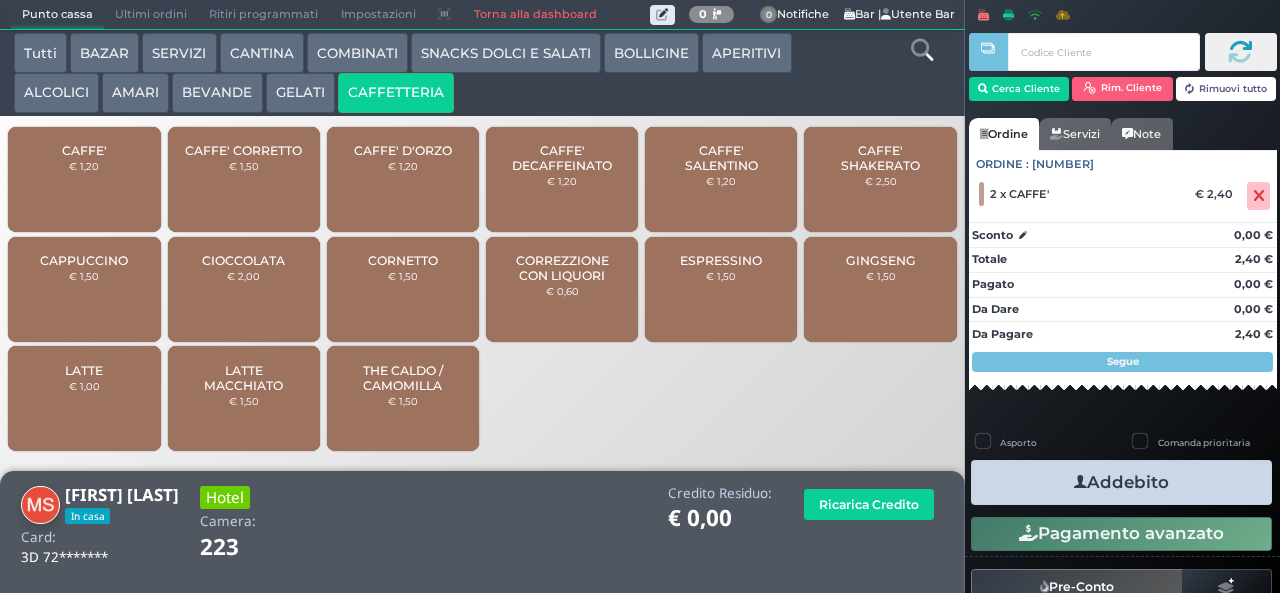 click on "Addebito" at bounding box center [1121, 482] 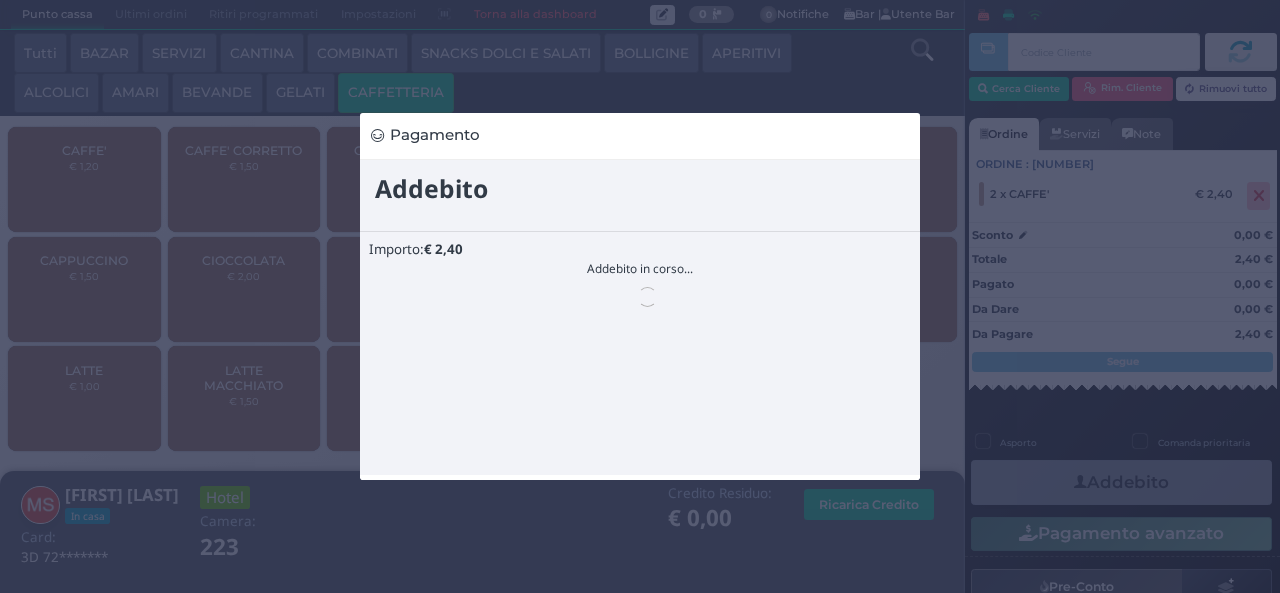 scroll, scrollTop: 0, scrollLeft: 0, axis: both 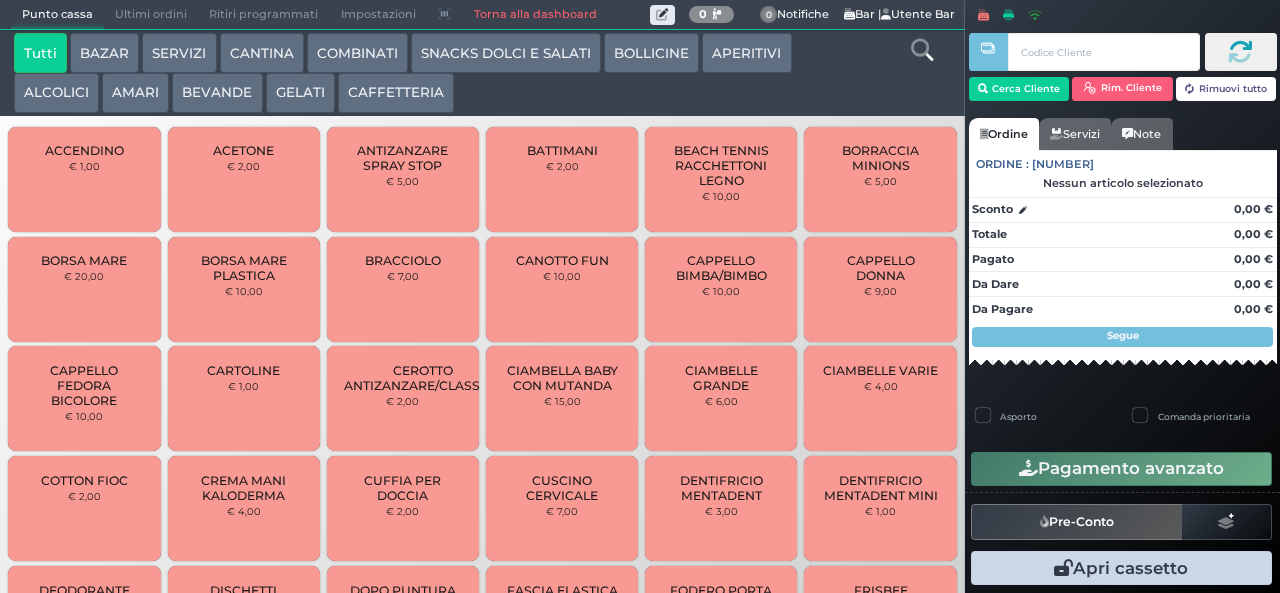 click on "CAFFETTERIA" at bounding box center (396, 93) 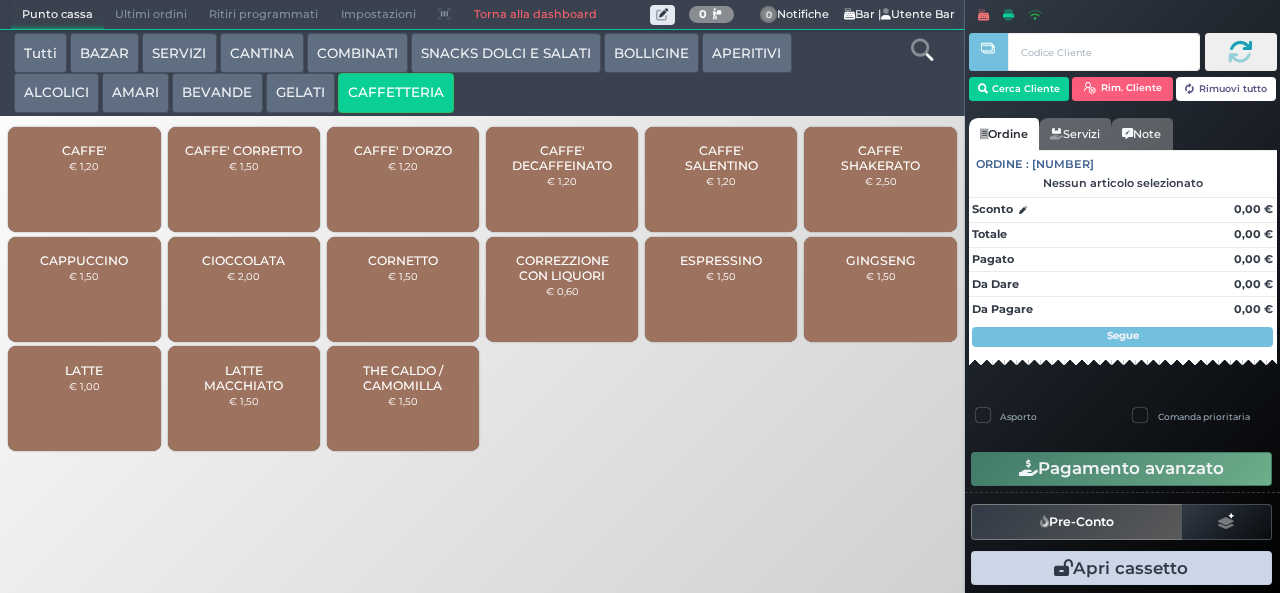 click on "€ 1,20" at bounding box center [84, 166] 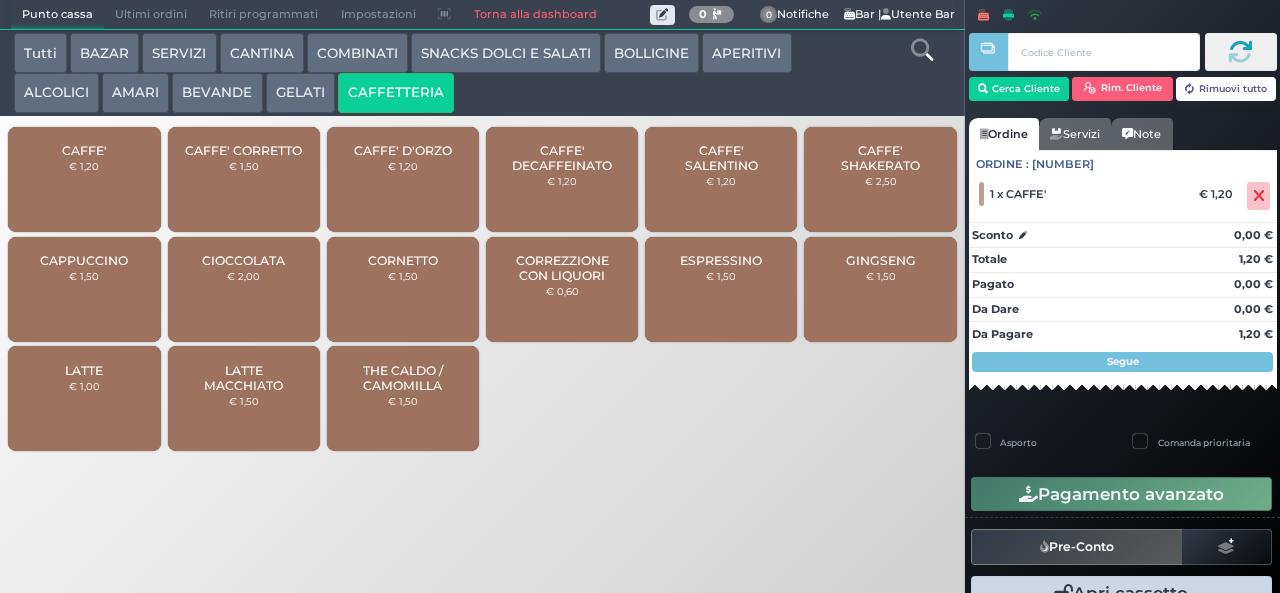 click on "€ 1,20" at bounding box center [84, 166] 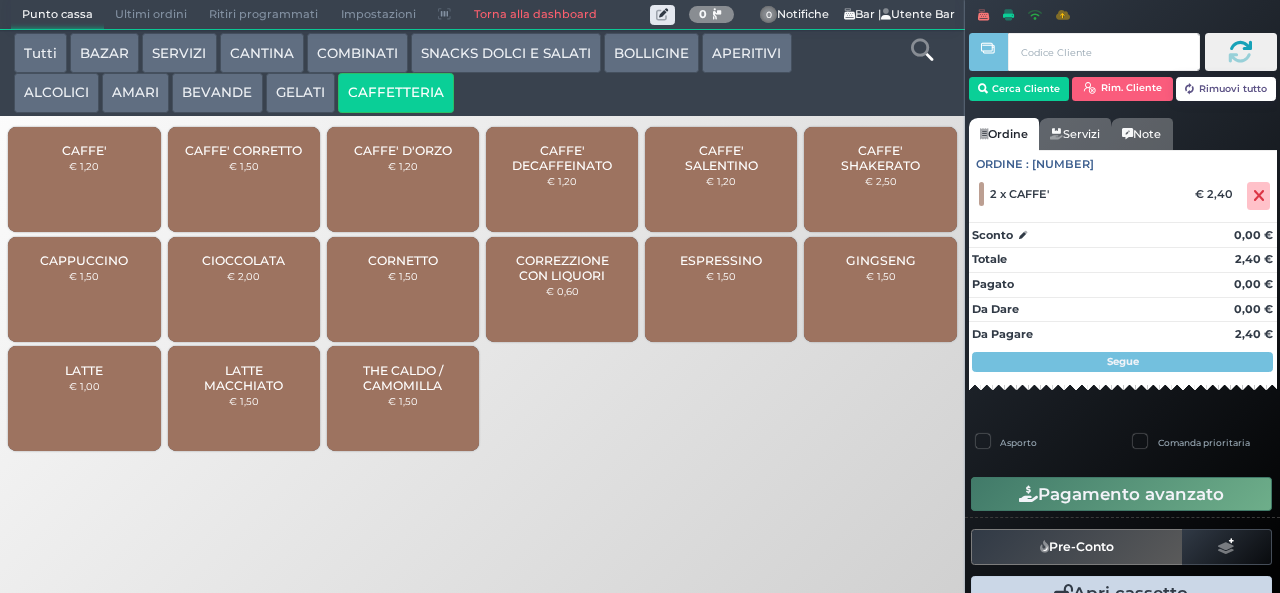 click on "€ 1,20" at bounding box center (84, 166) 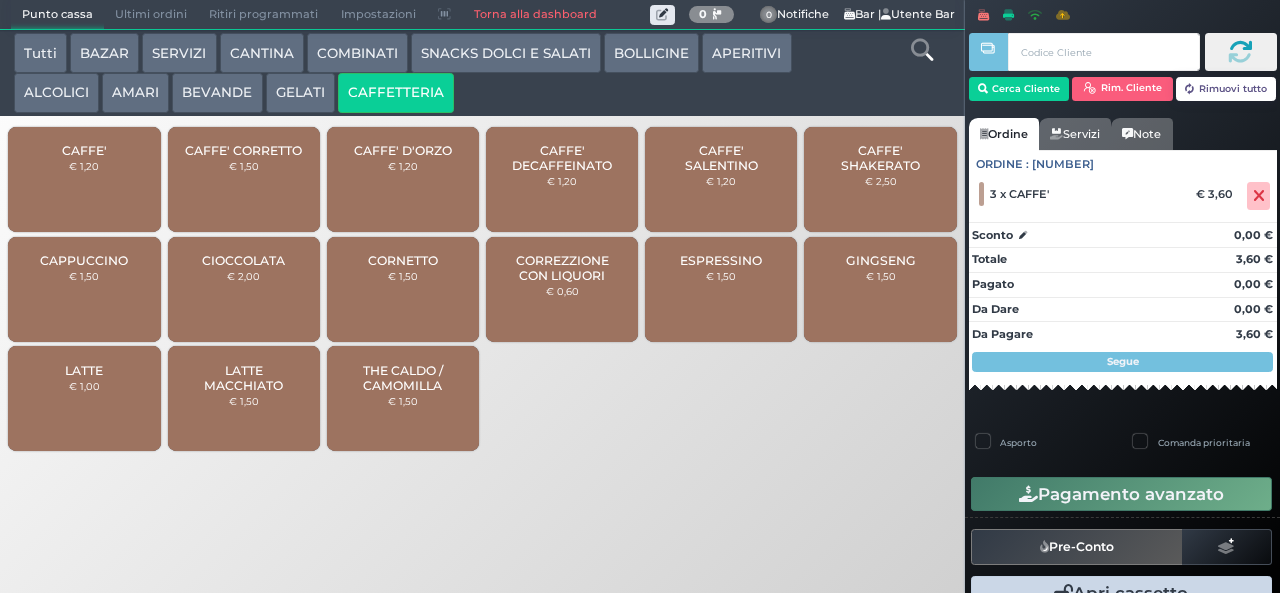 click on "CAFFE'
€ 1,20" at bounding box center (84, 179) 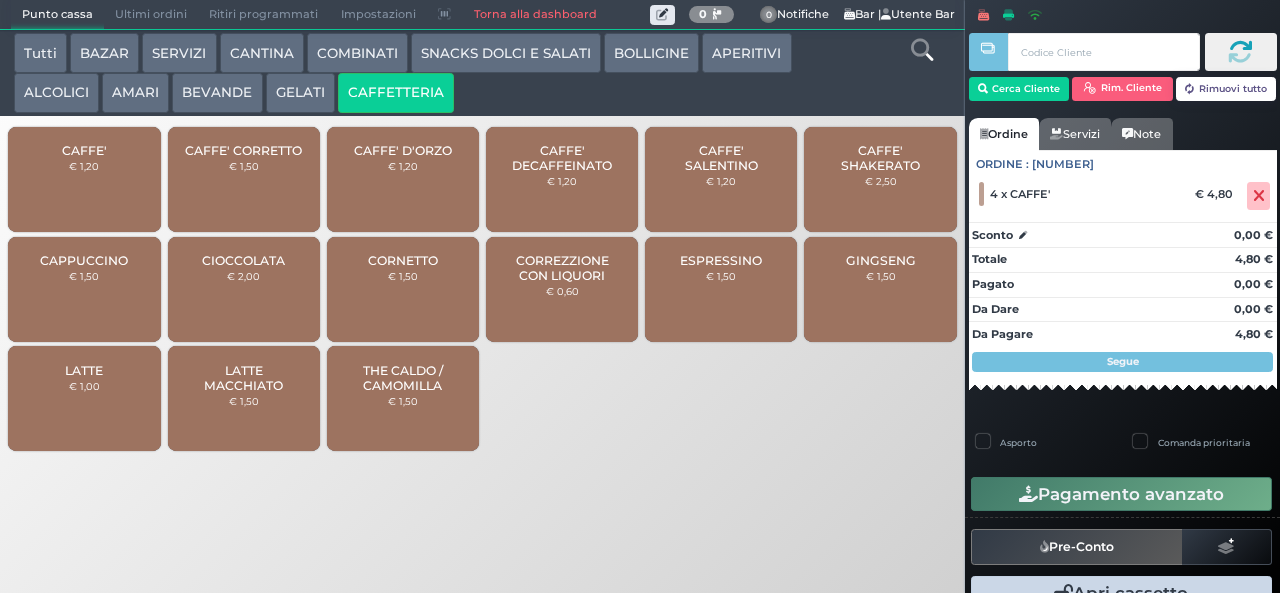 click on "€ 1,20" at bounding box center (84, 166) 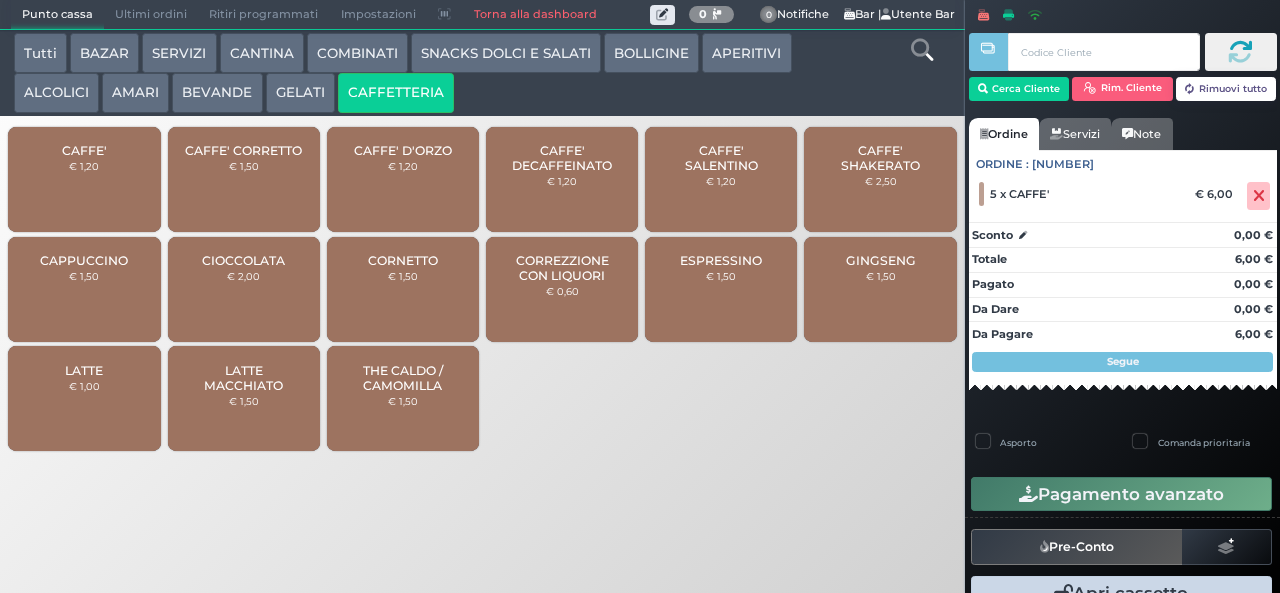 click on "CAFFE'
€ 1,20" at bounding box center (84, 179) 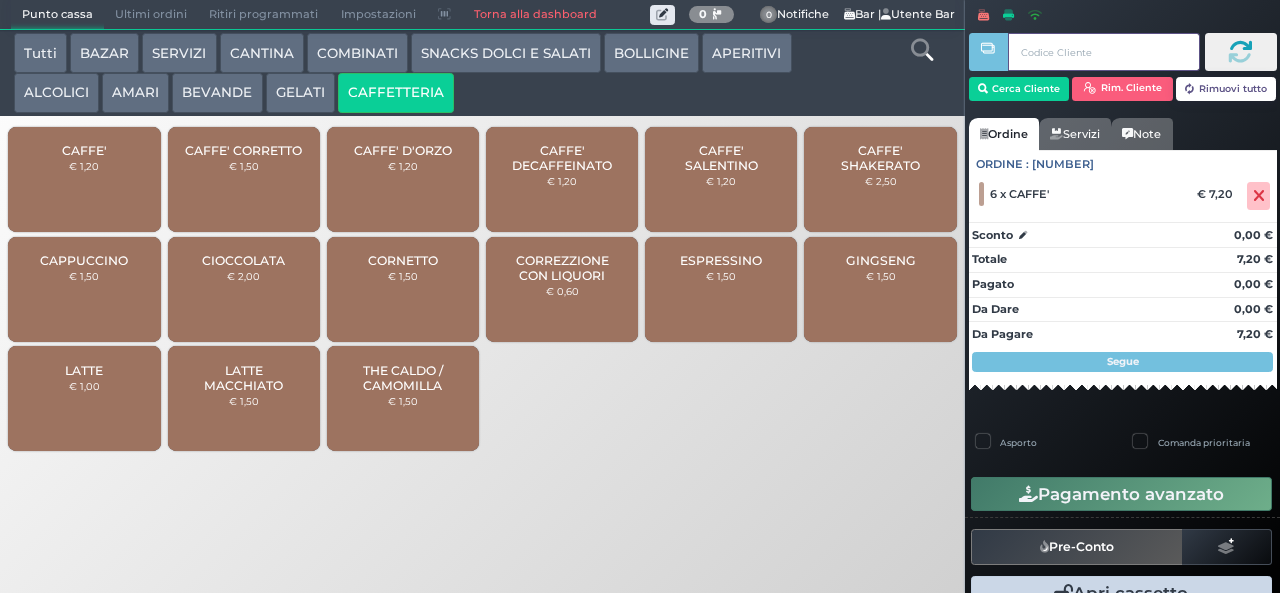 type 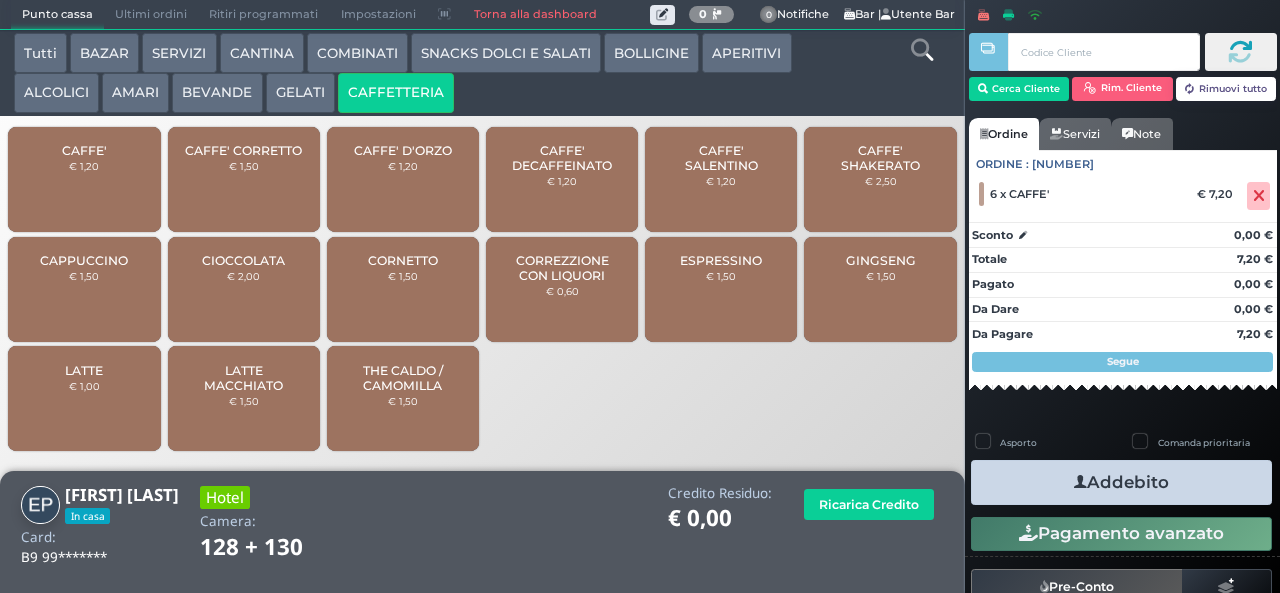 click on "Addebito" at bounding box center (1121, 482) 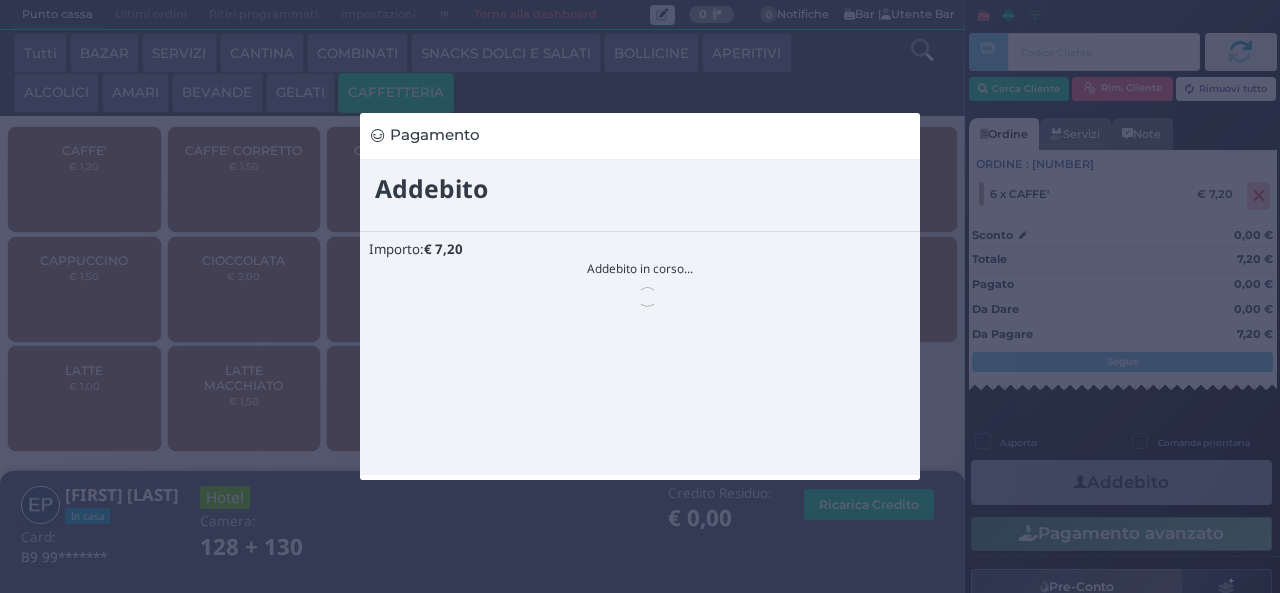 scroll, scrollTop: 0, scrollLeft: 0, axis: both 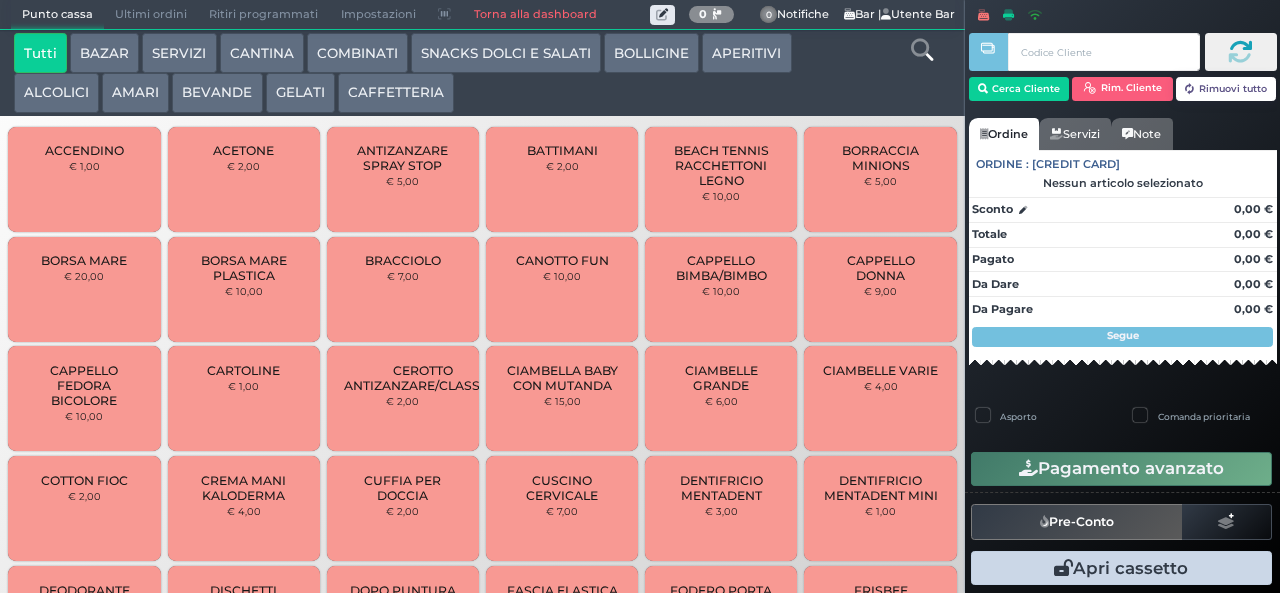 click on "CAFFETTERIA" at bounding box center [396, 93] 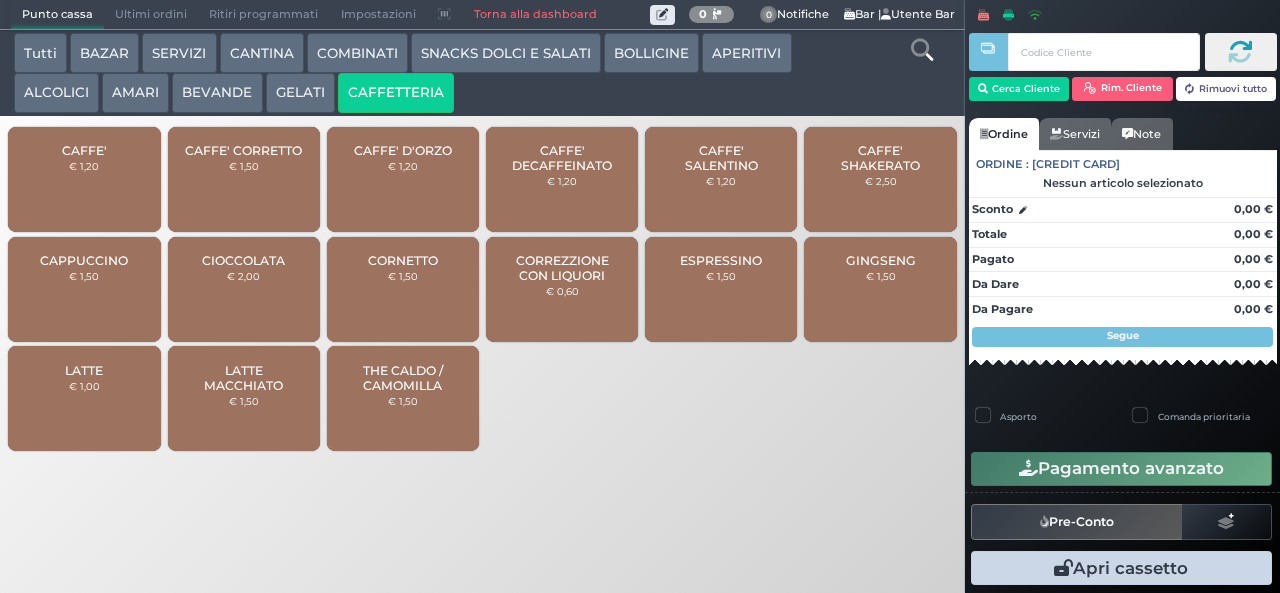 click on "CAFFE'" at bounding box center [84, 150] 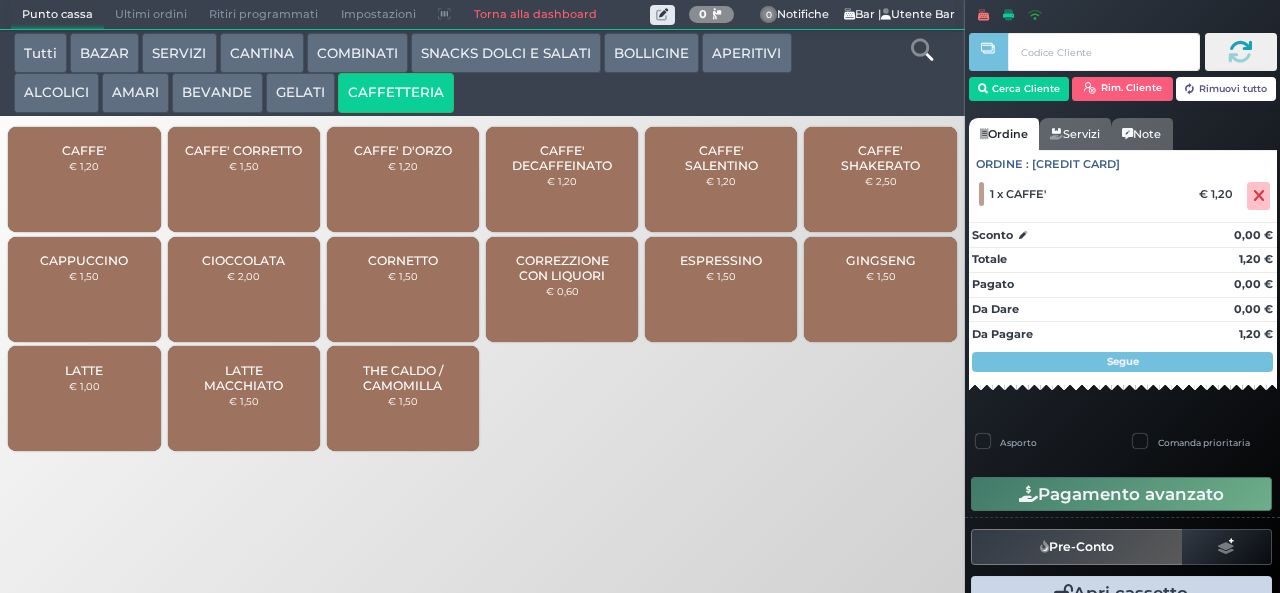 click on "CAFFE'" at bounding box center (84, 150) 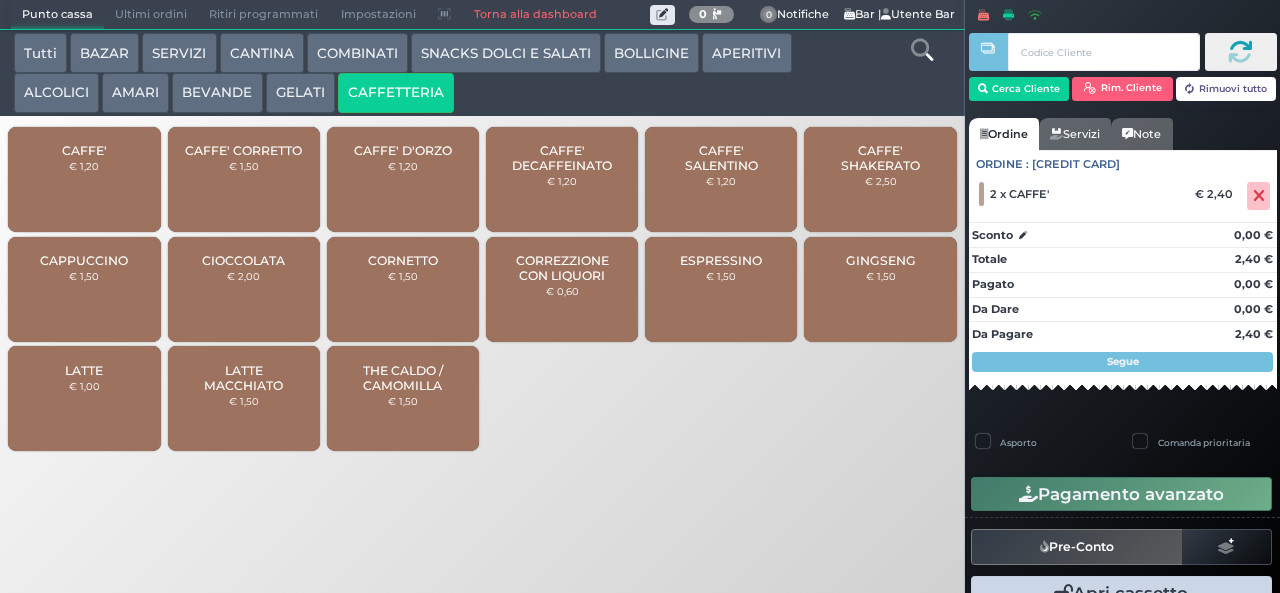 click on "CAFFE'" at bounding box center (84, 150) 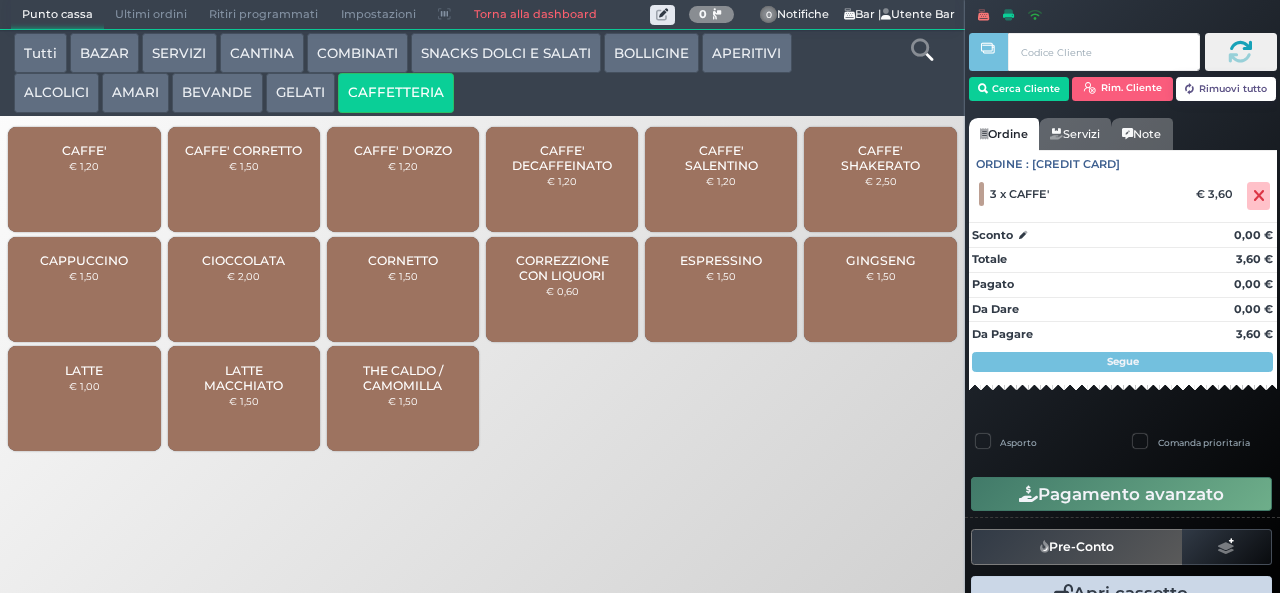 click on "CAFFE'
€ 1,20" at bounding box center (84, 179) 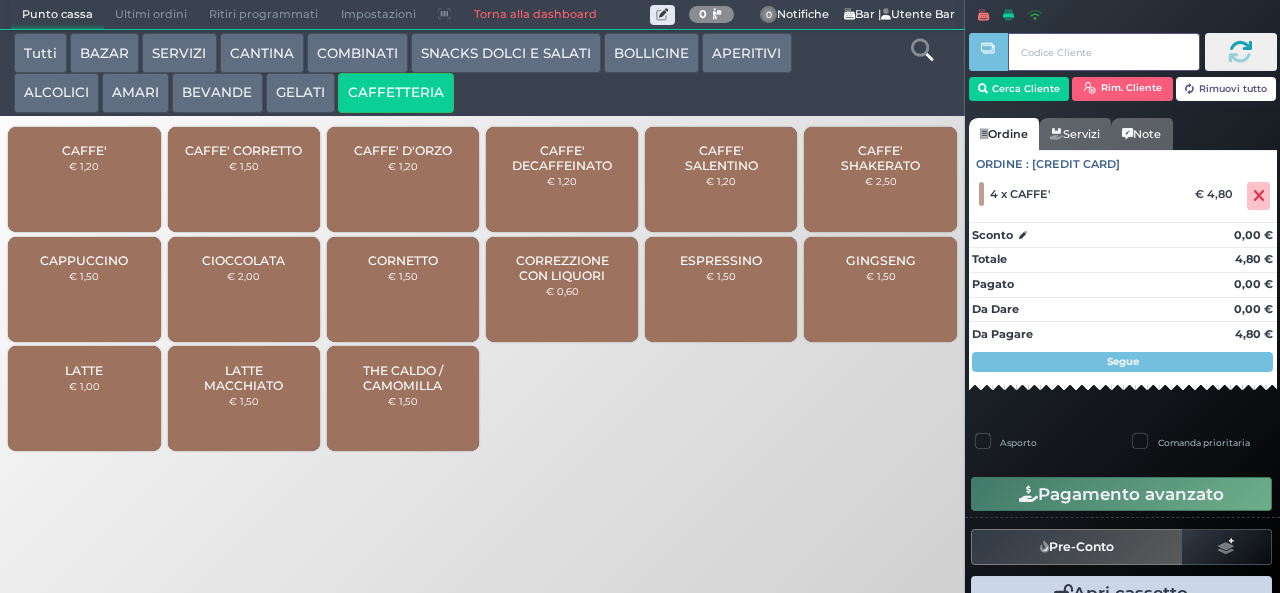 type 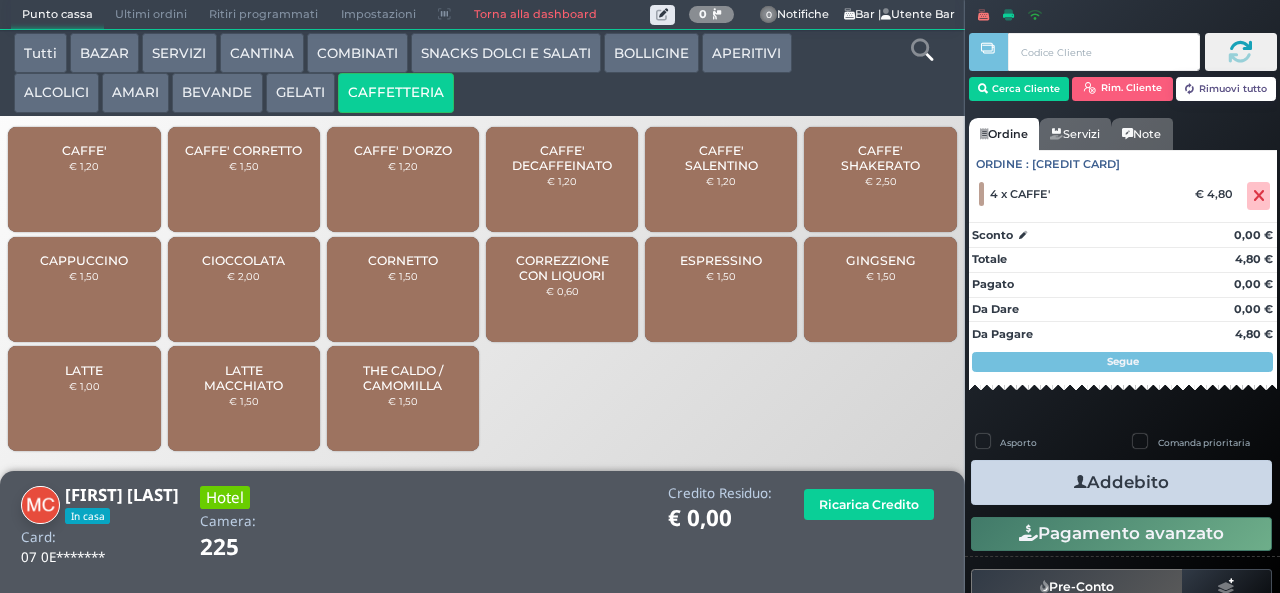 click on "Addebito" at bounding box center [1121, 482] 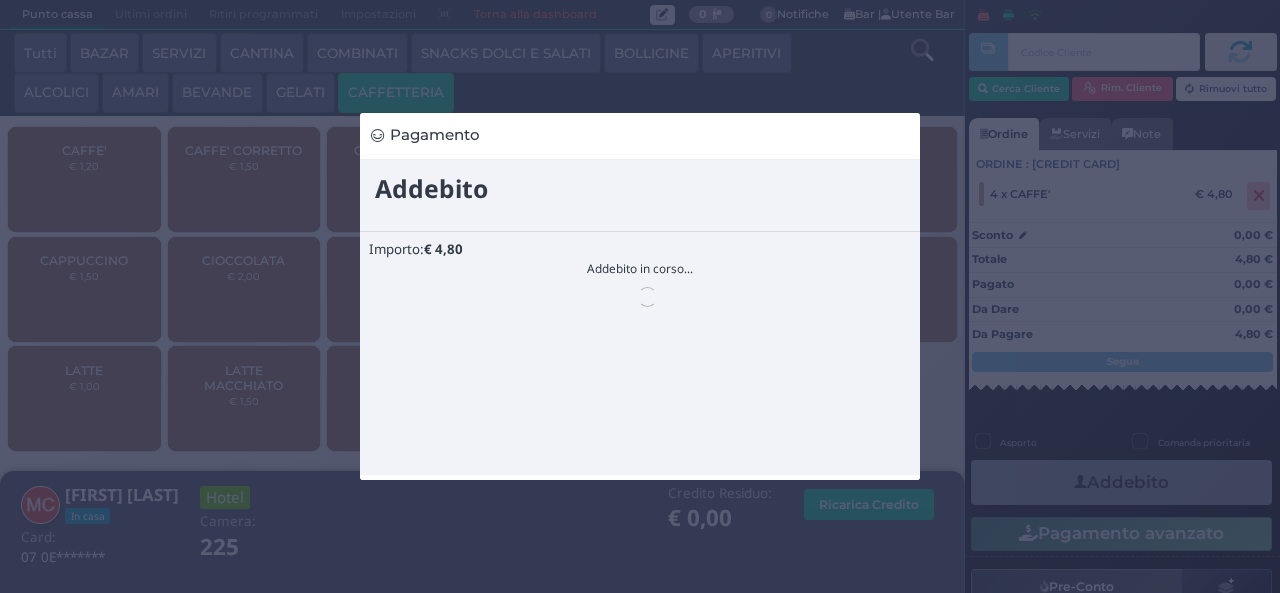 scroll, scrollTop: 0, scrollLeft: 0, axis: both 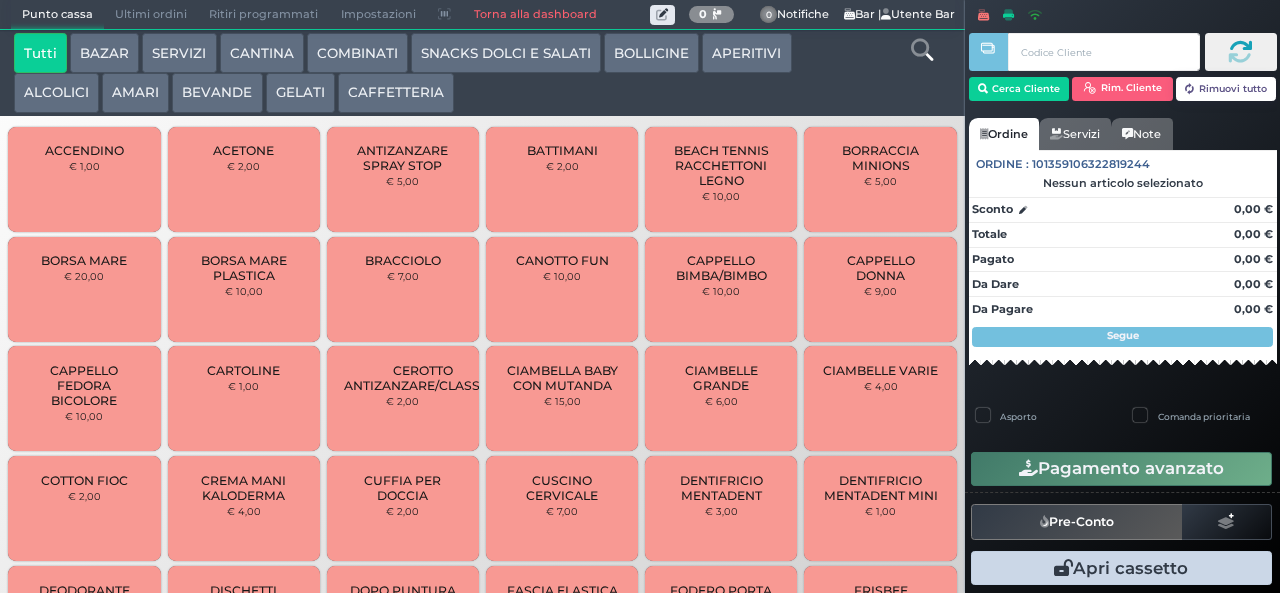 click on "CAFFETTERIA" at bounding box center (396, 93) 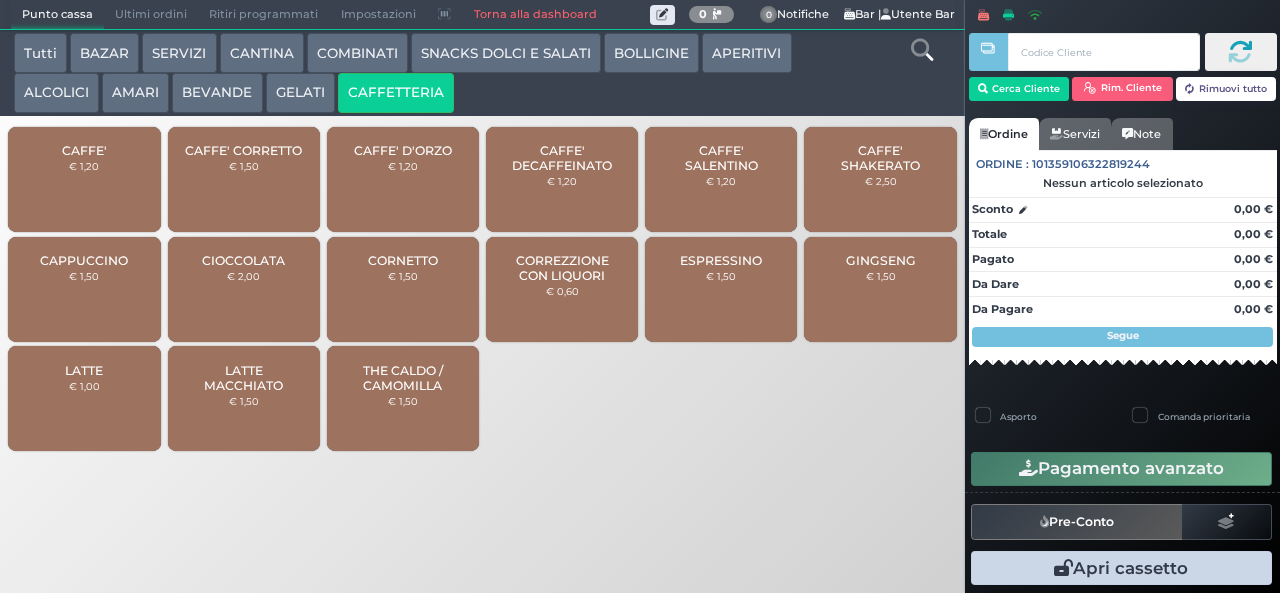 click on "CAFFE'" at bounding box center (84, 150) 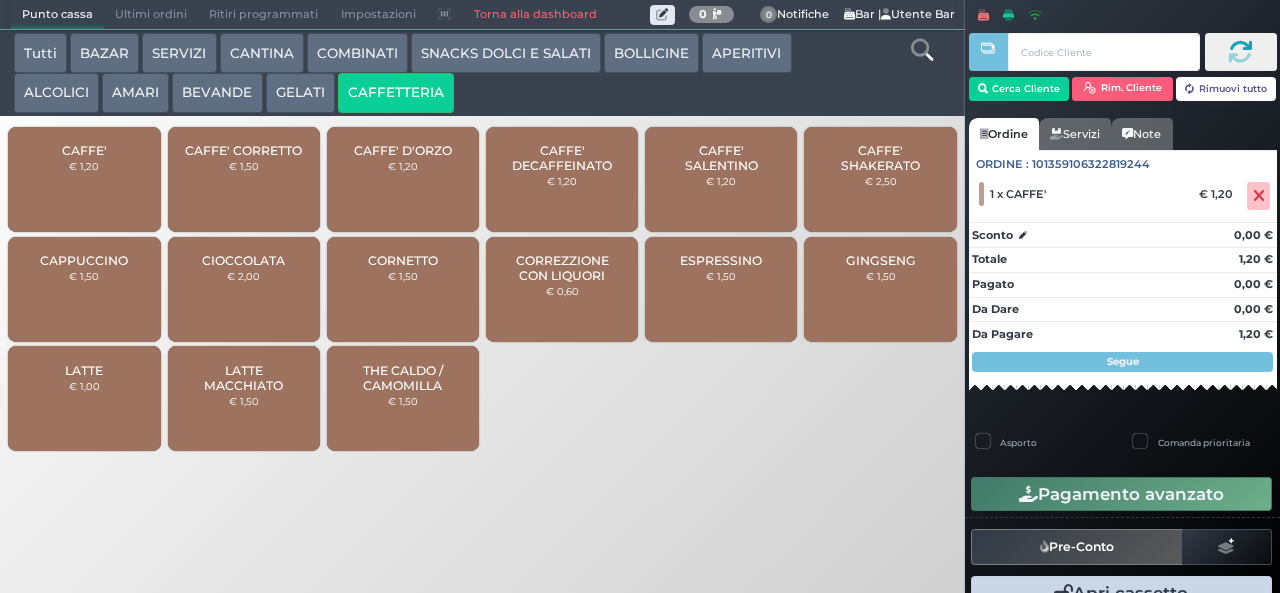 click on "CAFFE'
€ 1,20" at bounding box center (84, 179) 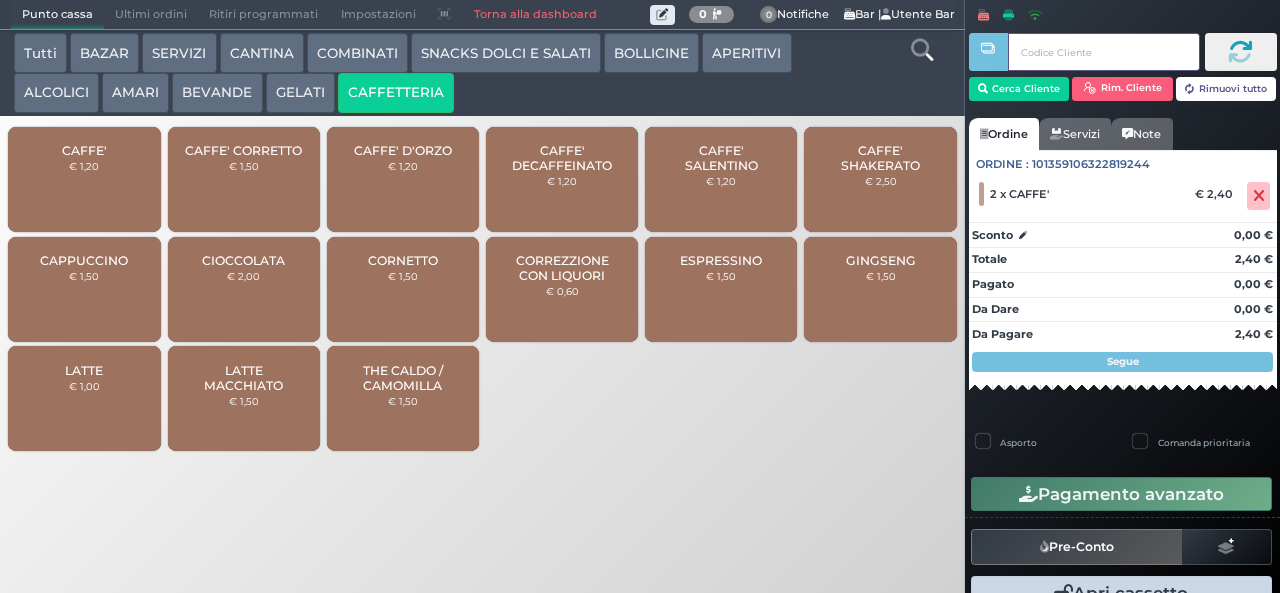 type 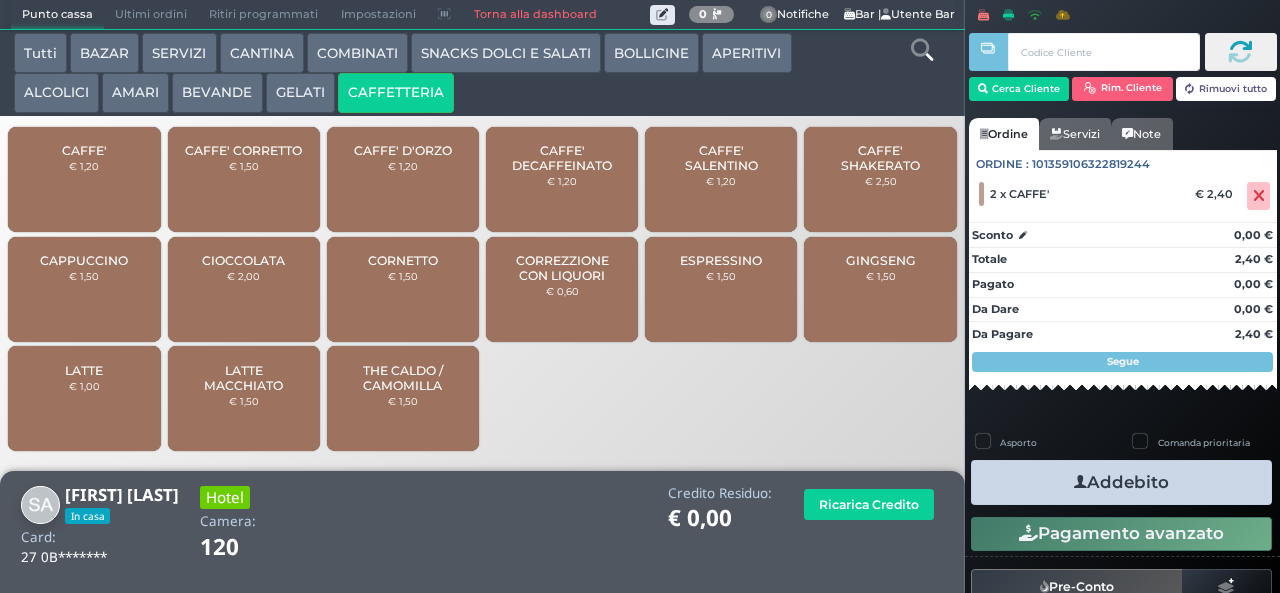 click on "Addebito" at bounding box center (1121, 482) 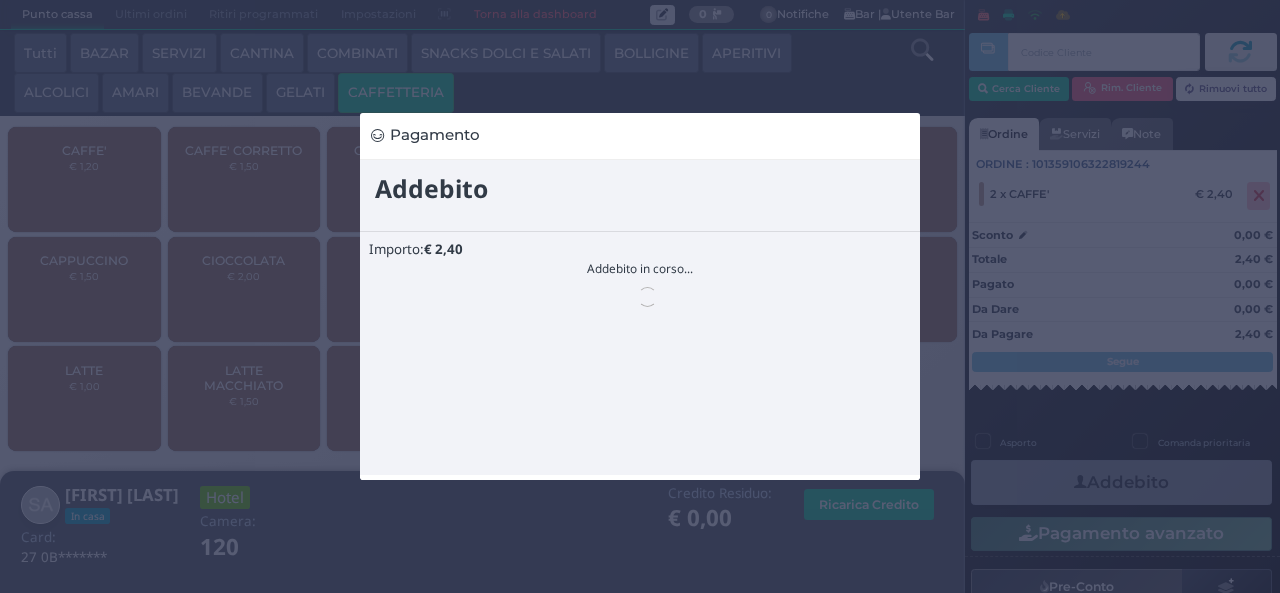 scroll, scrollTop: 0, scrollLeft: 0, axis: both 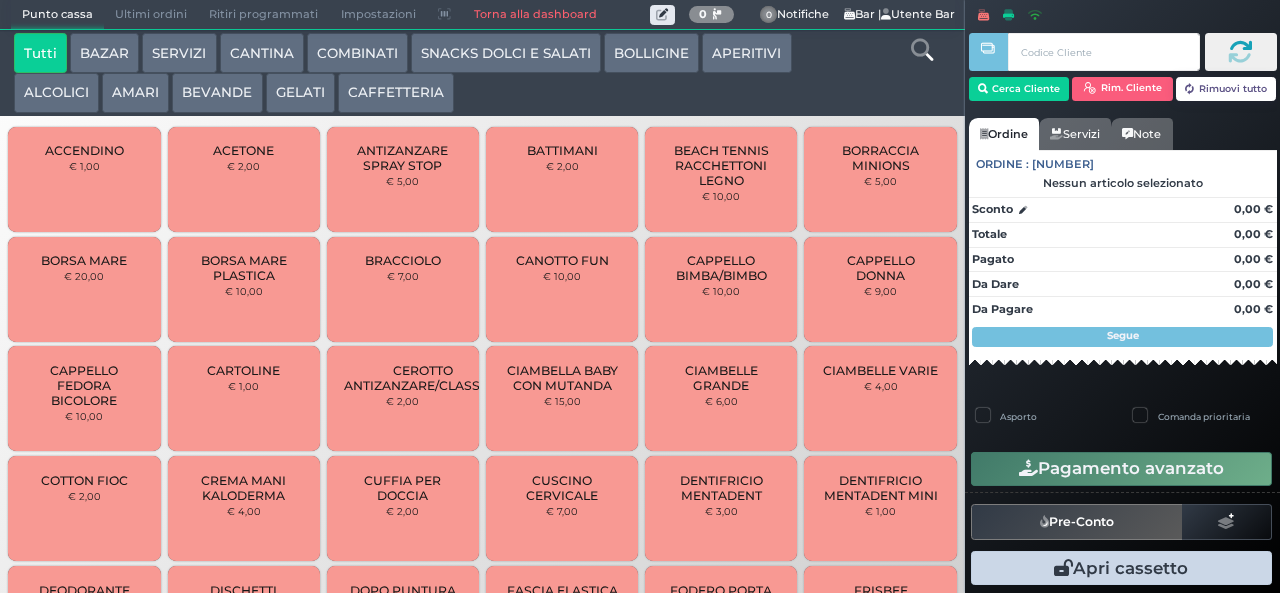 click on "CAFFETTERIA" at bounding box center (396, 93) 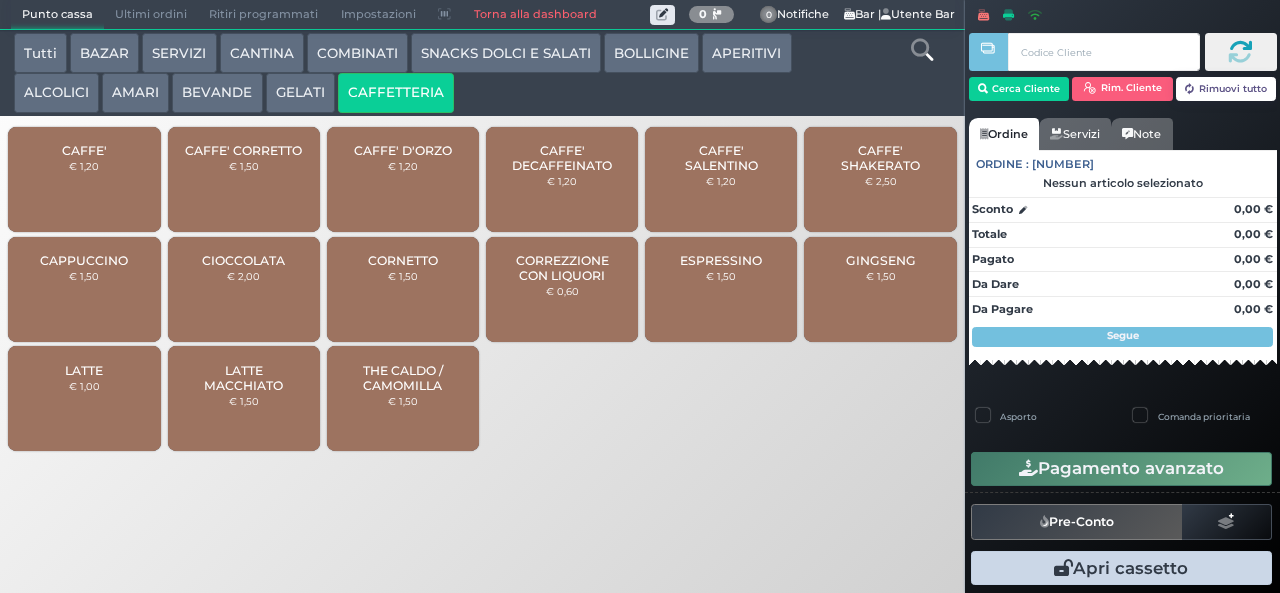 click on "CAFFE'" at bounding box center [84, 150] 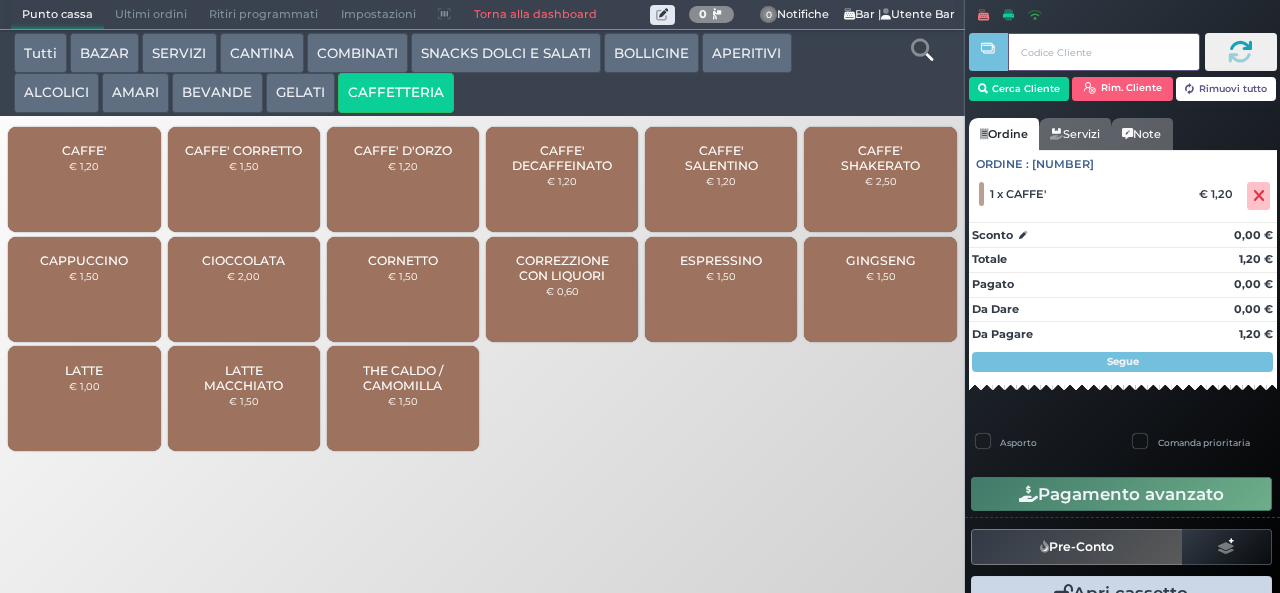 type 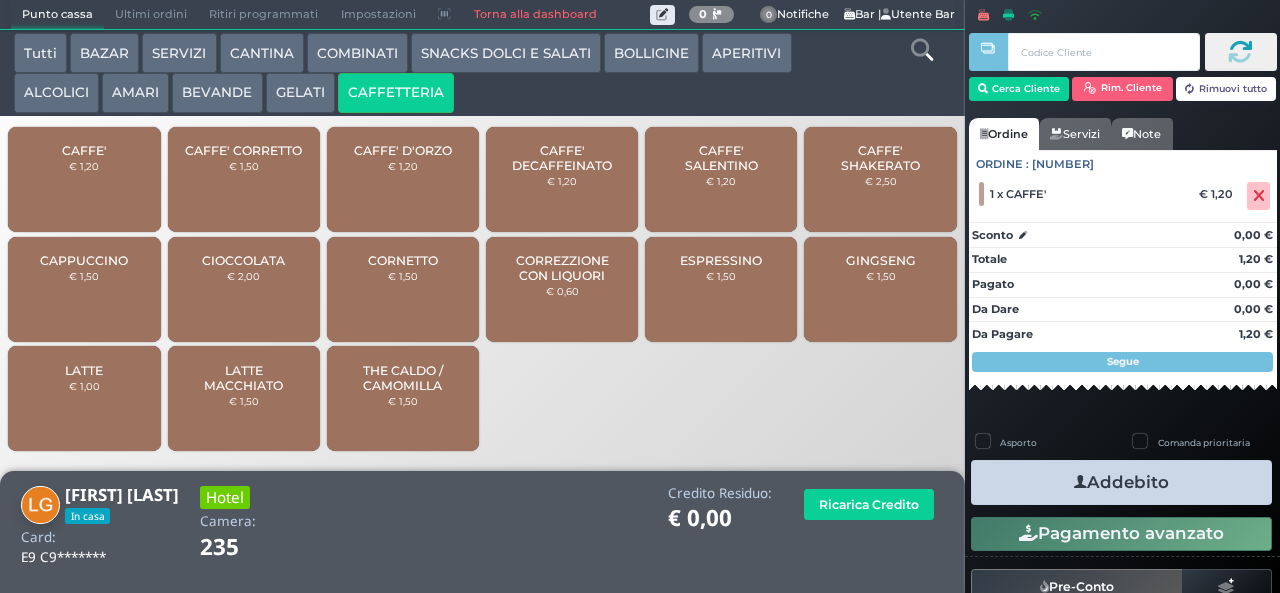 click on "Addebito" at bounding box center [1121, 482] 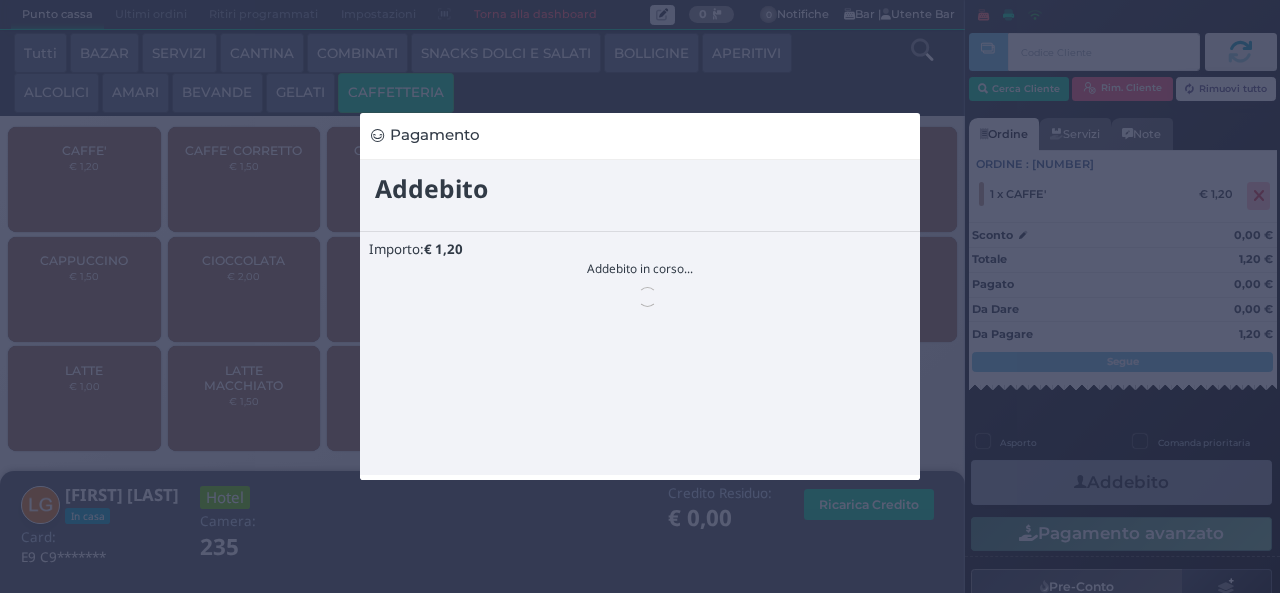 scroll, scrollTop: 0, scrollLeft: 0, axis: both 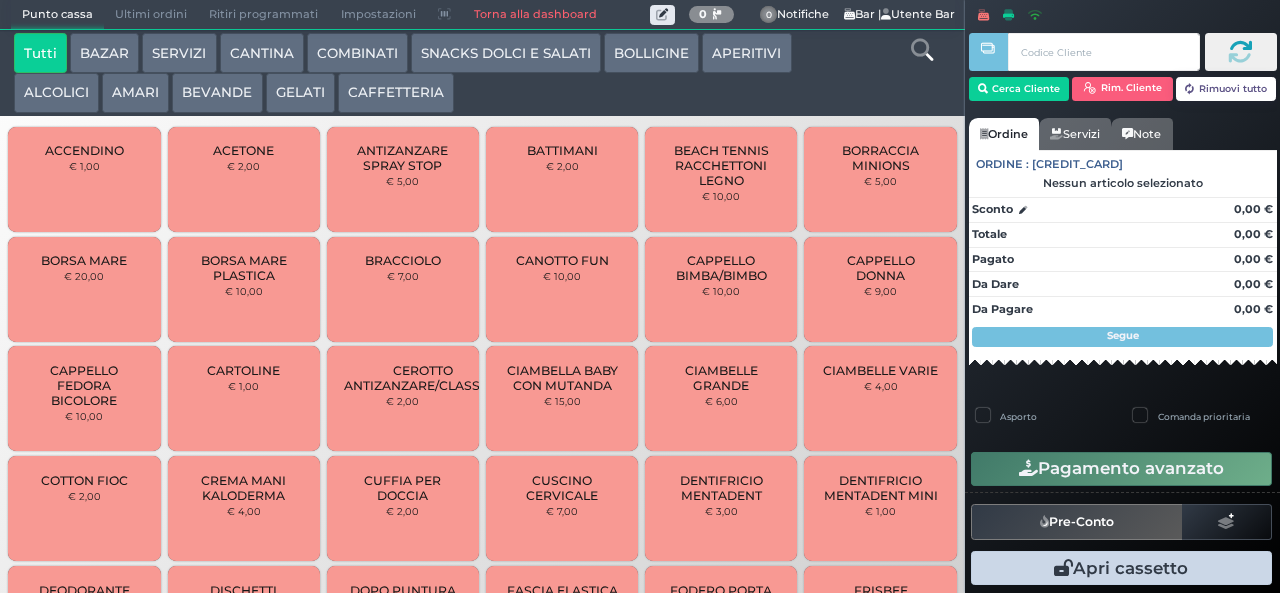 click on "CAFFETTERIA" at bounding box center (396, 93) 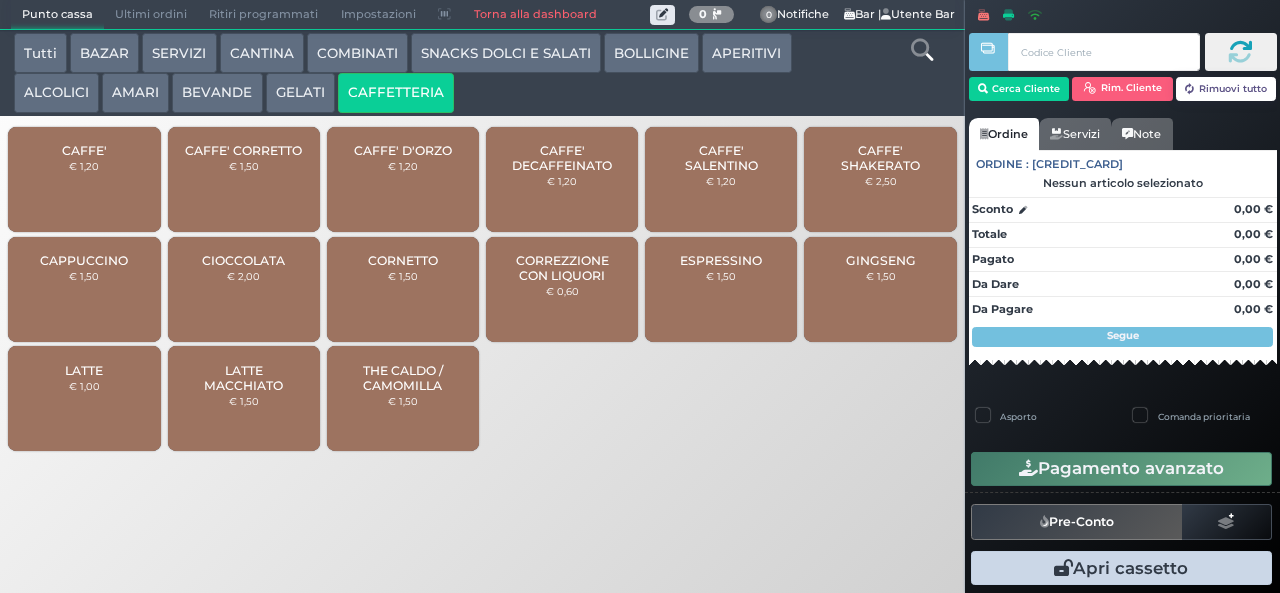 click on "CAFFE'" at bounding box center (84, 150) 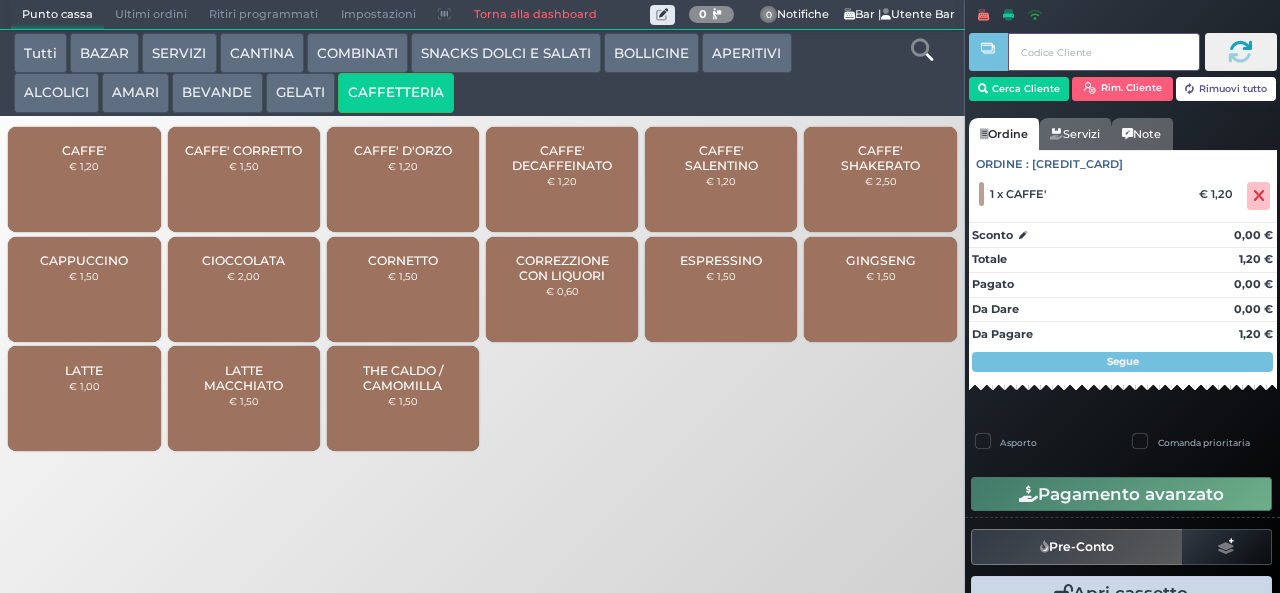 type 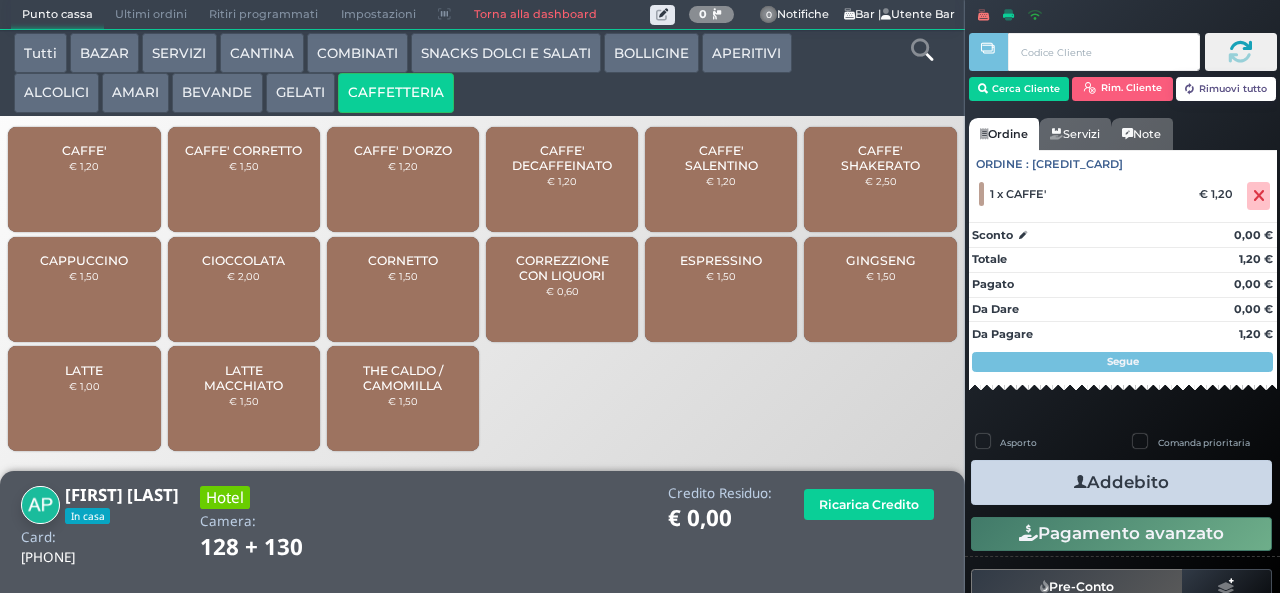 click on "Addebito" at bounding box center (1121, 482) 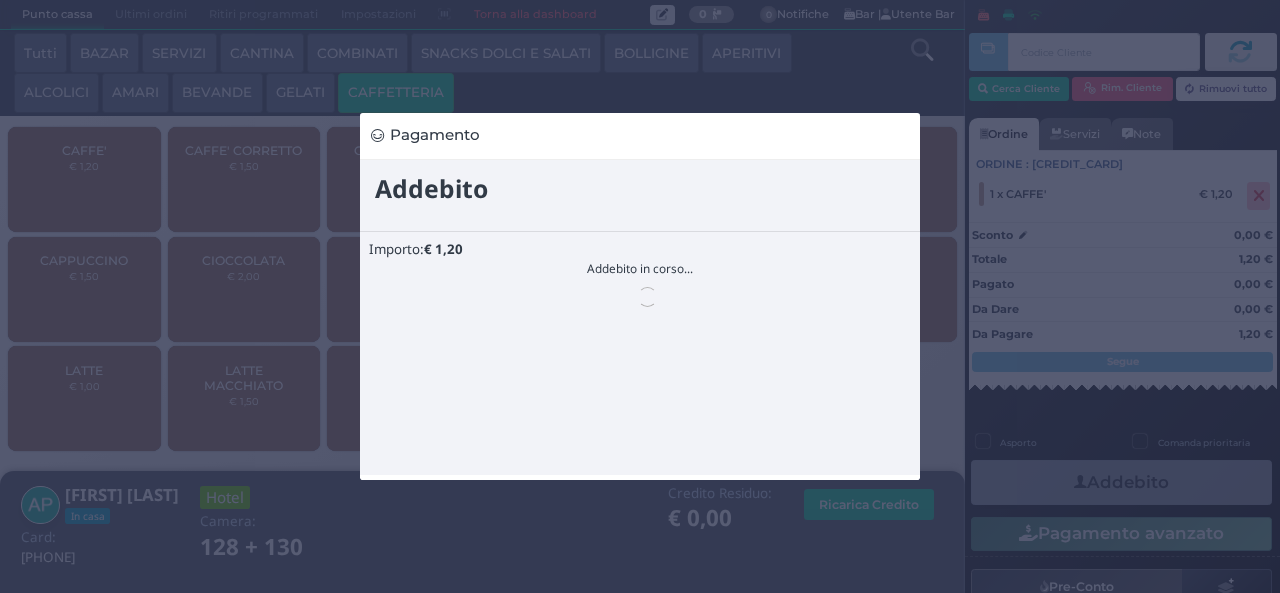 scroll, scrollTop: 0, scrollLeft: 0, axis: both 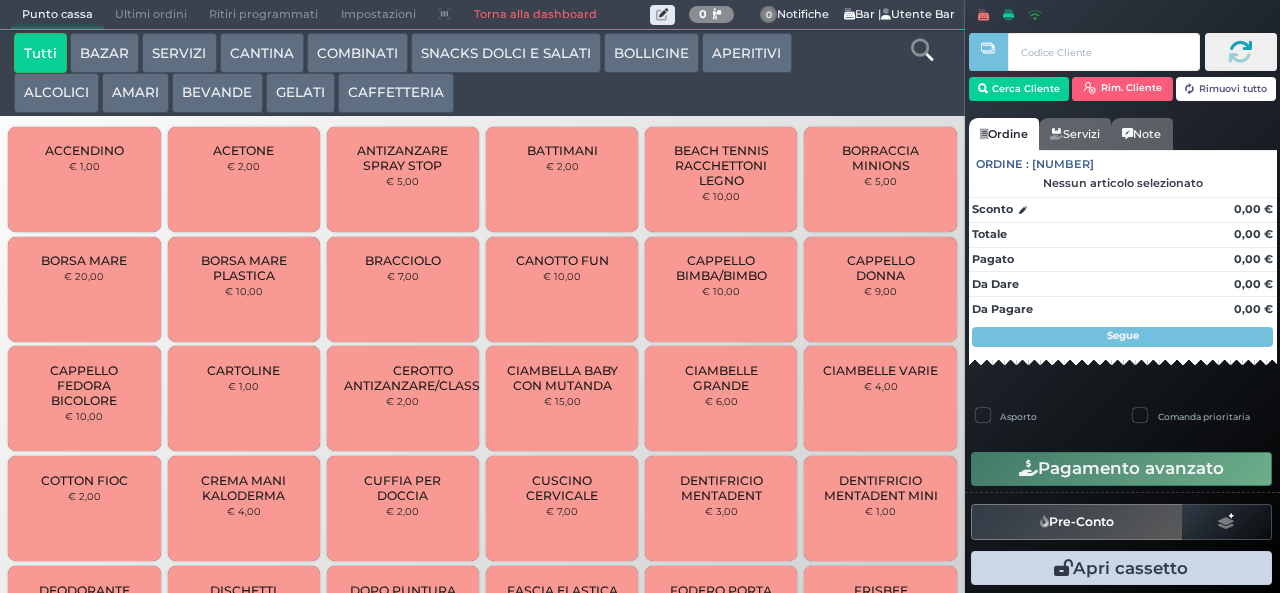click on "CAFFETTERIA" at bounding box center (396, 93) 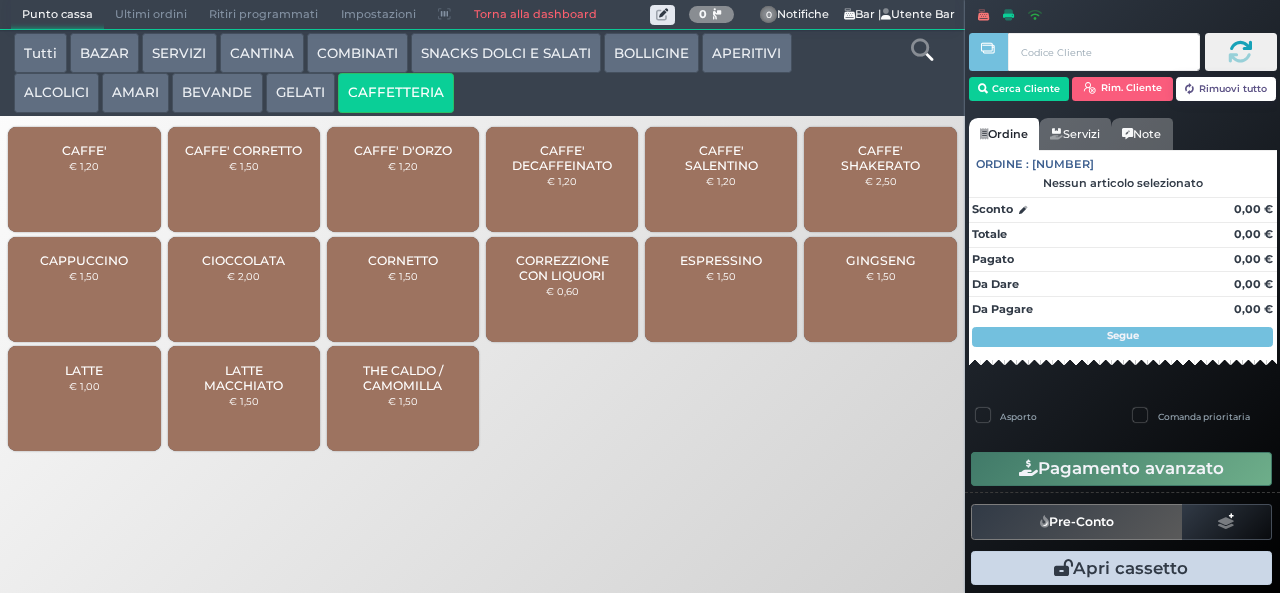 click on "CAFFE'
€ 1,20" at bounding box center [84, 179] 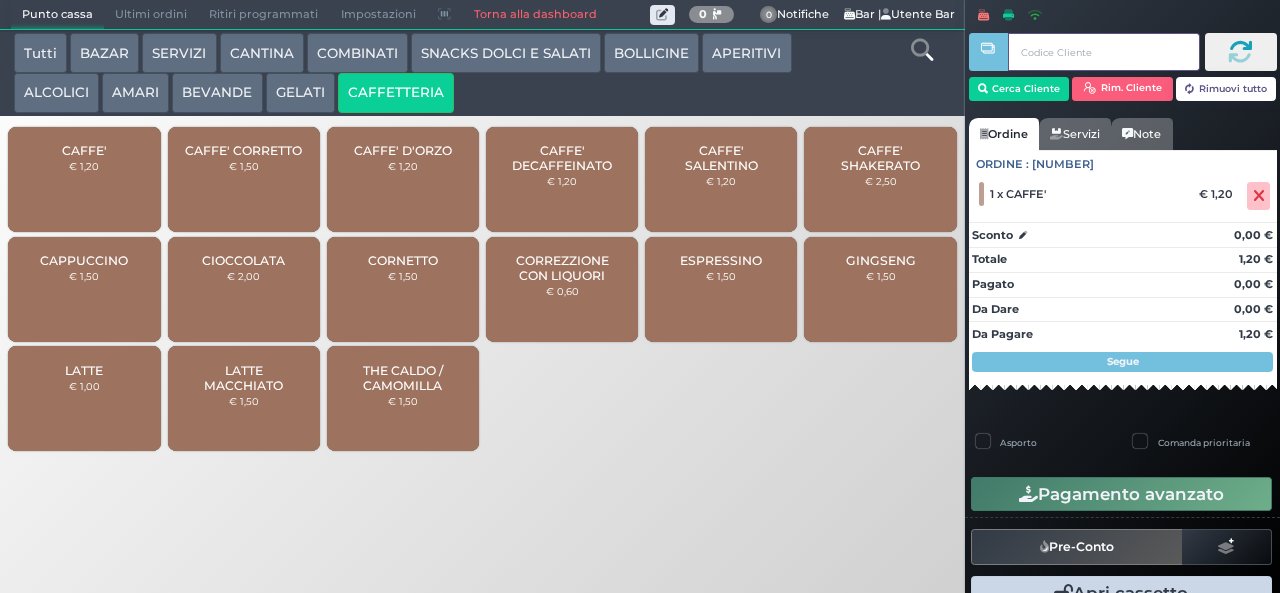 type 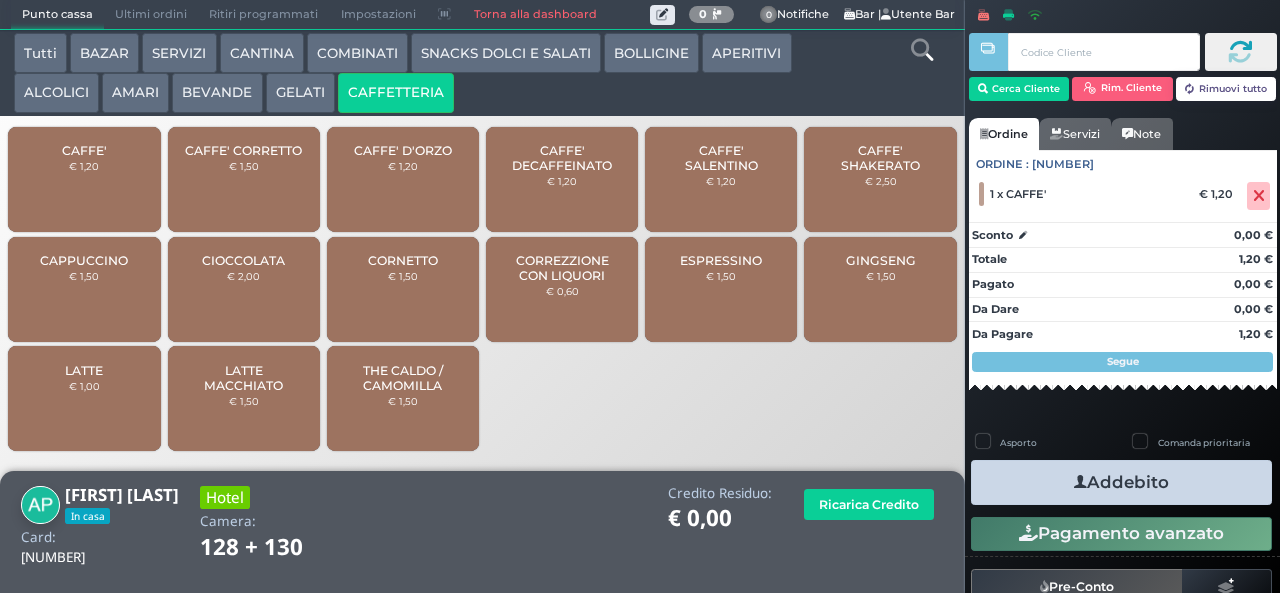click on "Addebito" at bounding box center [1121, 482] 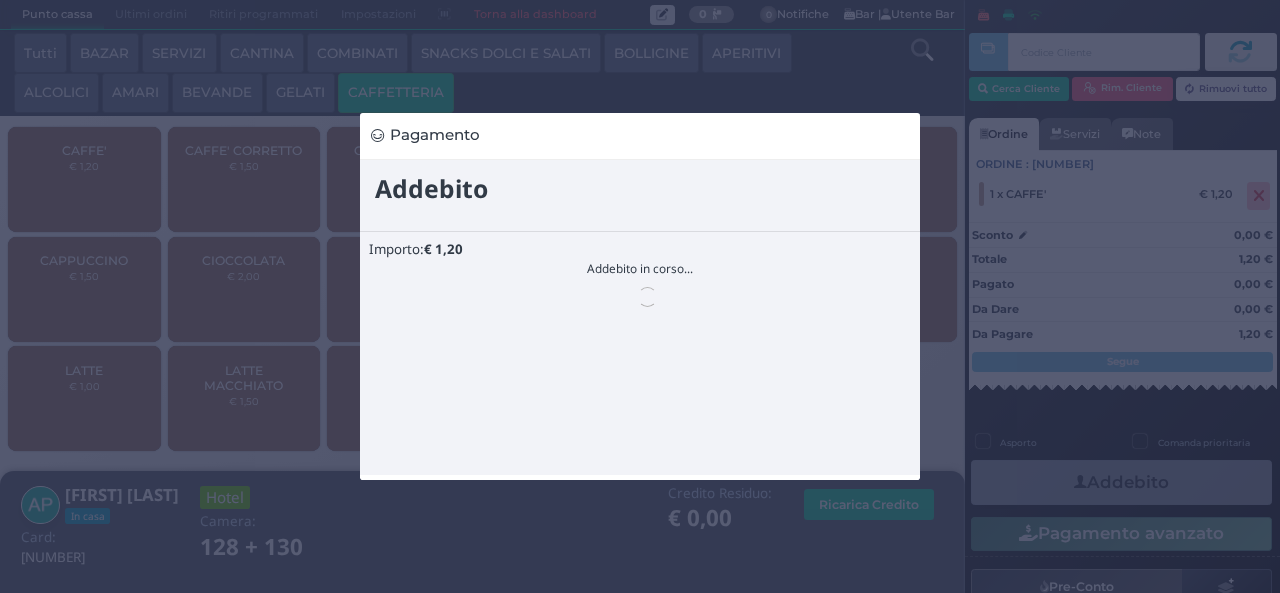 scroll, scrollTop: 0, scrollLeft: 0, axis: both 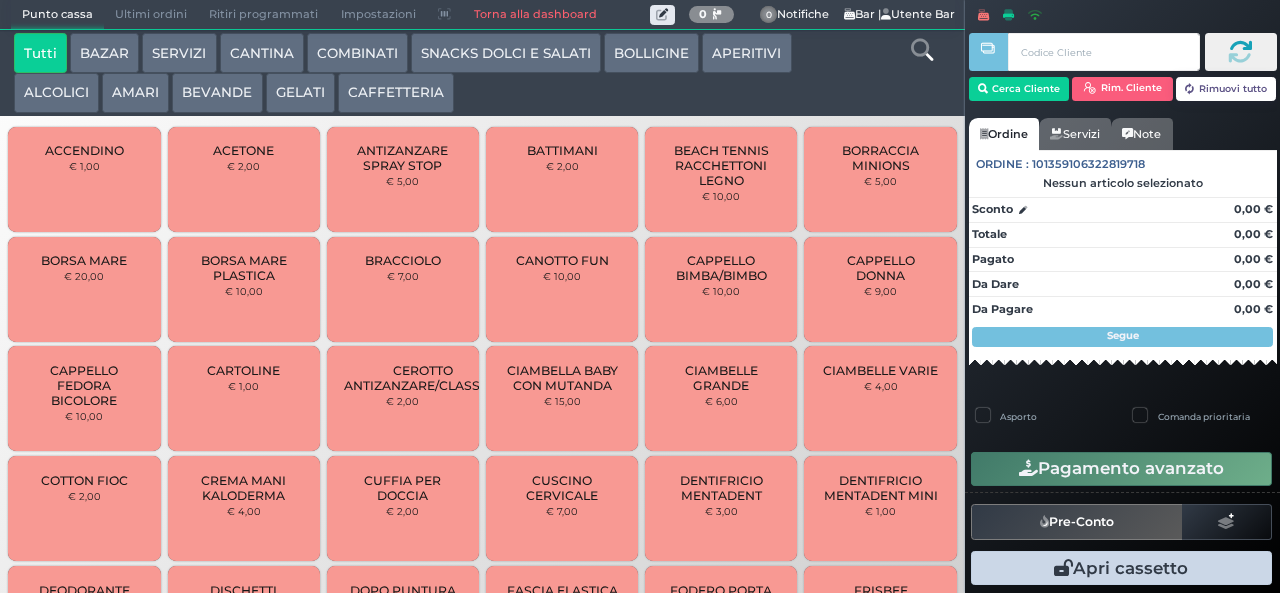 click on "BEVANDE" at bounding box center (217, 93) 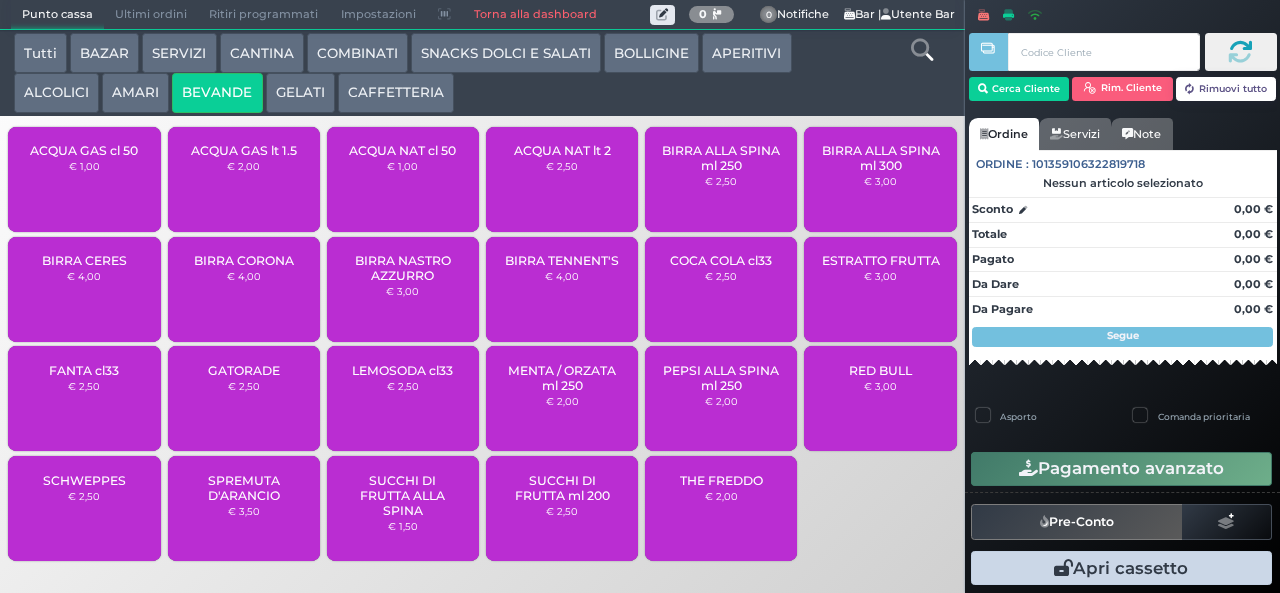 click on "ACQUA NAT lt 2" at bounding box center [562, 150] 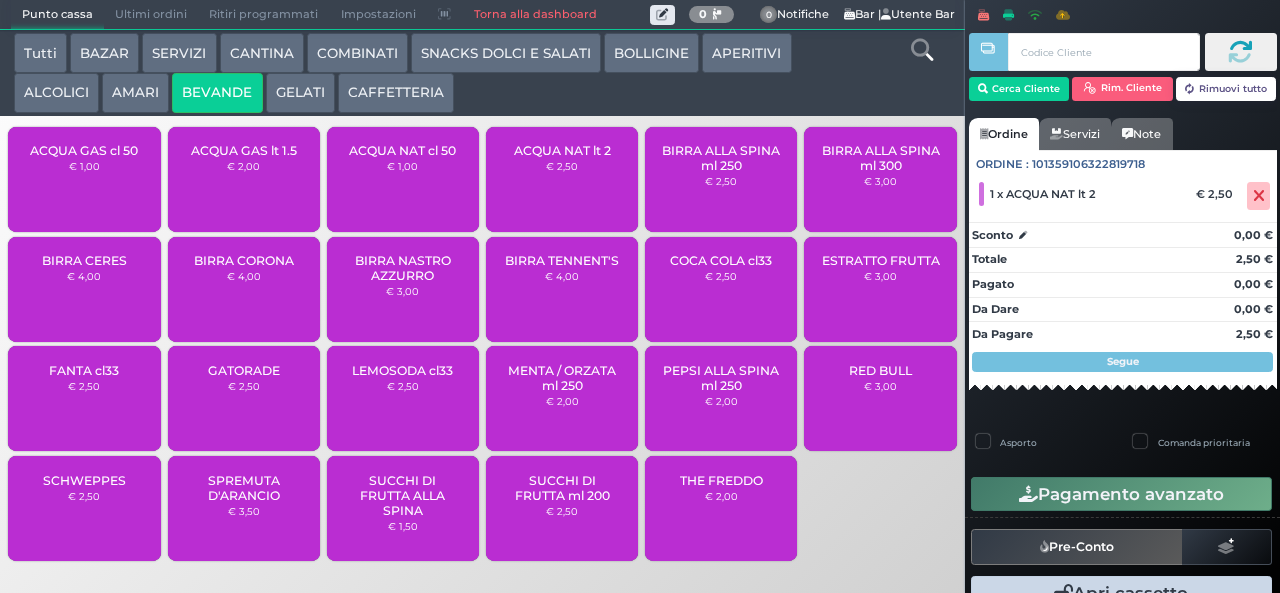 click on "ACQUA NAT lt 2" at bounding box center [562, 150] 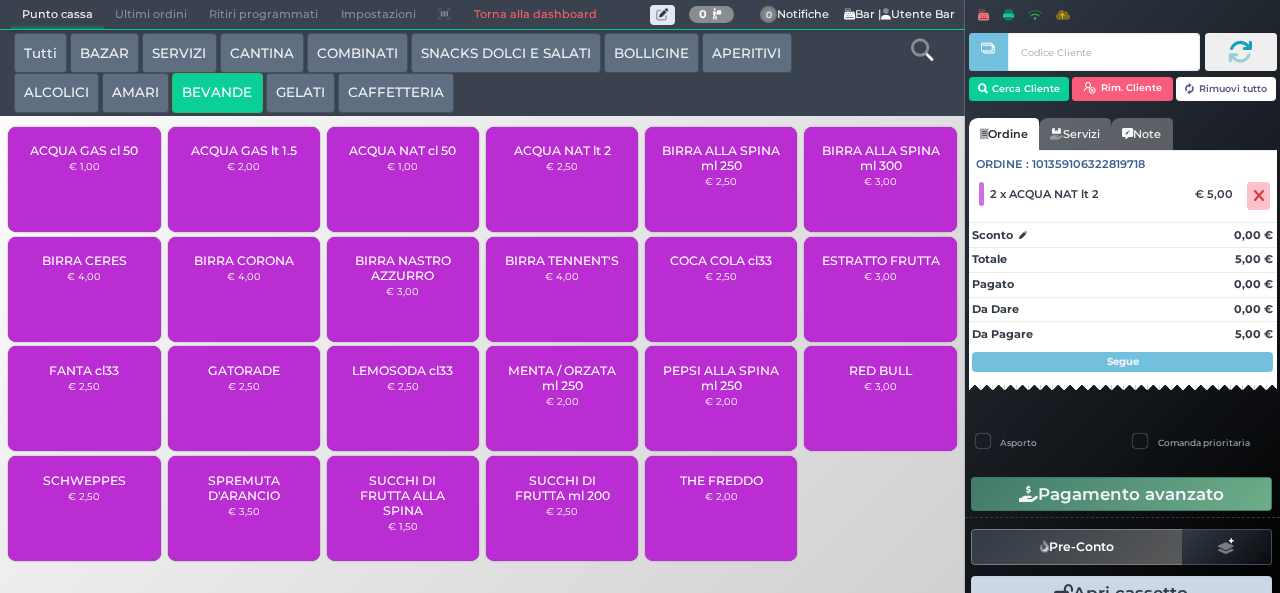 click on "ACQUA NAT lt 2" at bounding box center (562, 150) 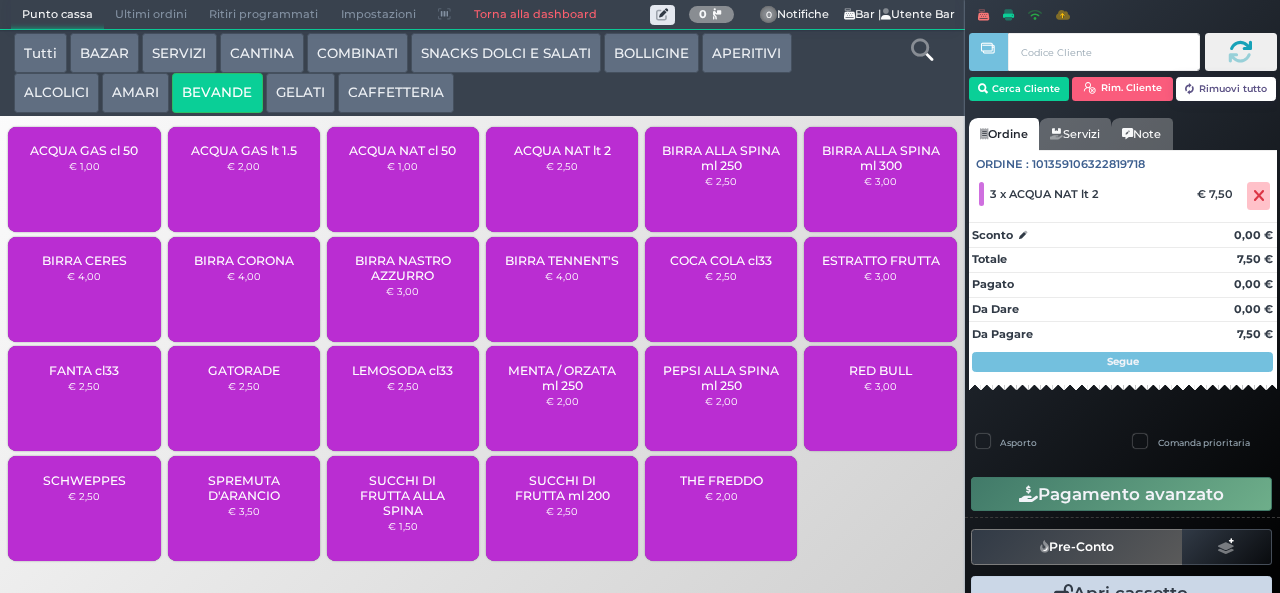 click on "ACQUA NAT lt 2" at bounding box center (562, 150) 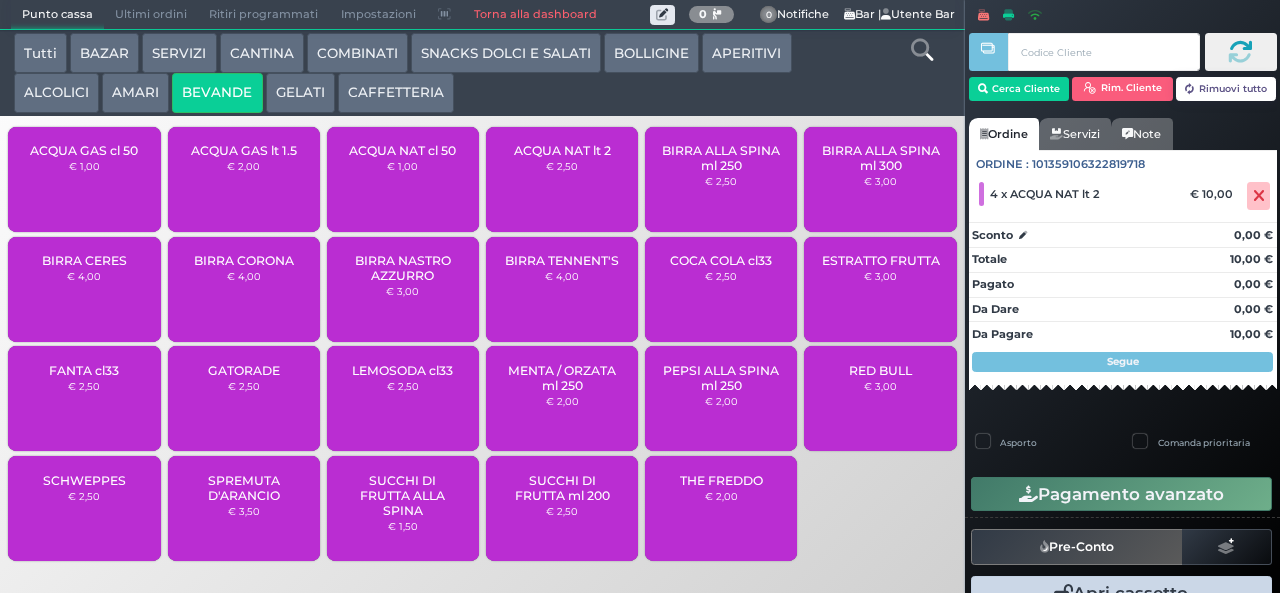 click on "€ 1,00" at bounding box center (402, 166) 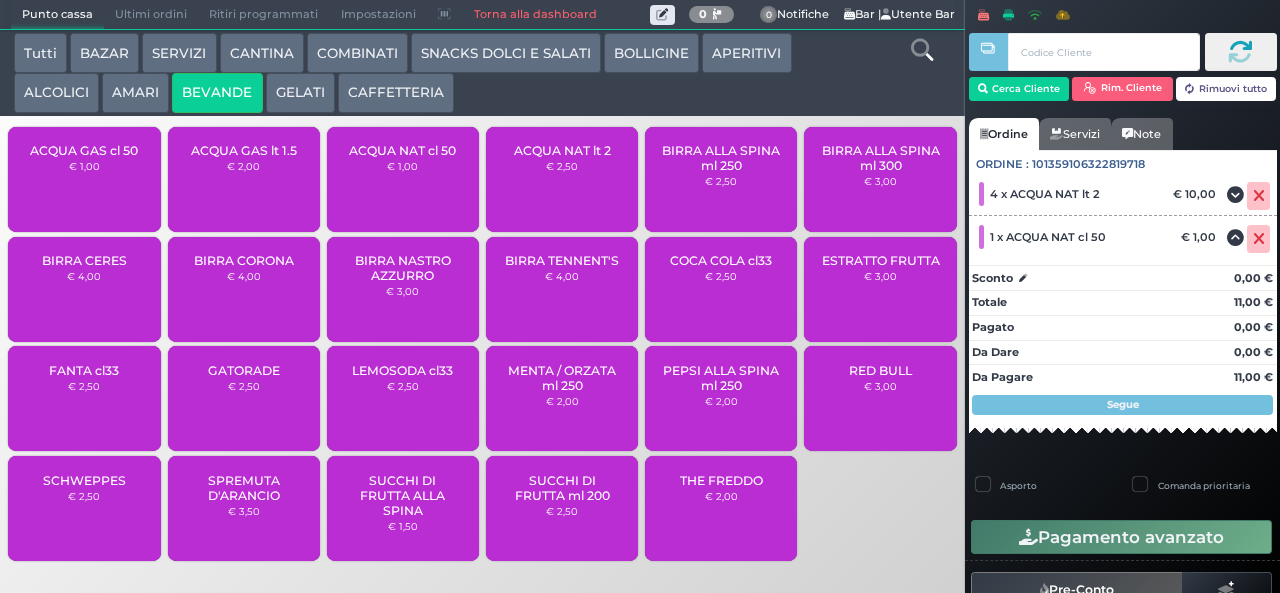 click on "ACQUA NAT cl 50" at bounding box center (402, 150) 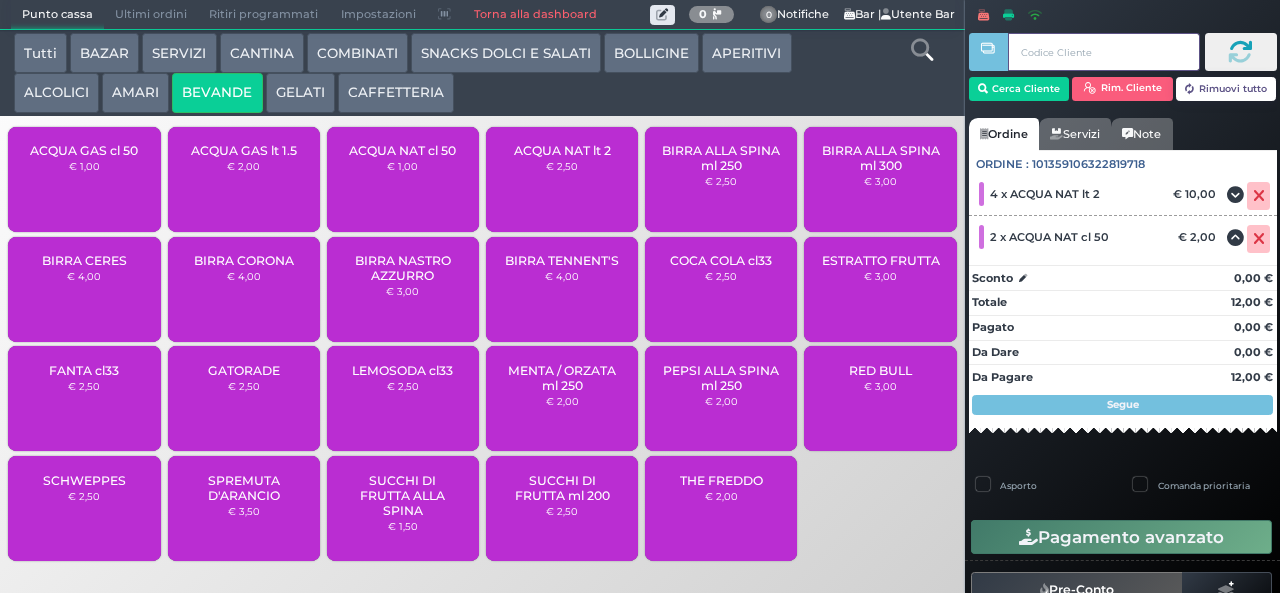 type 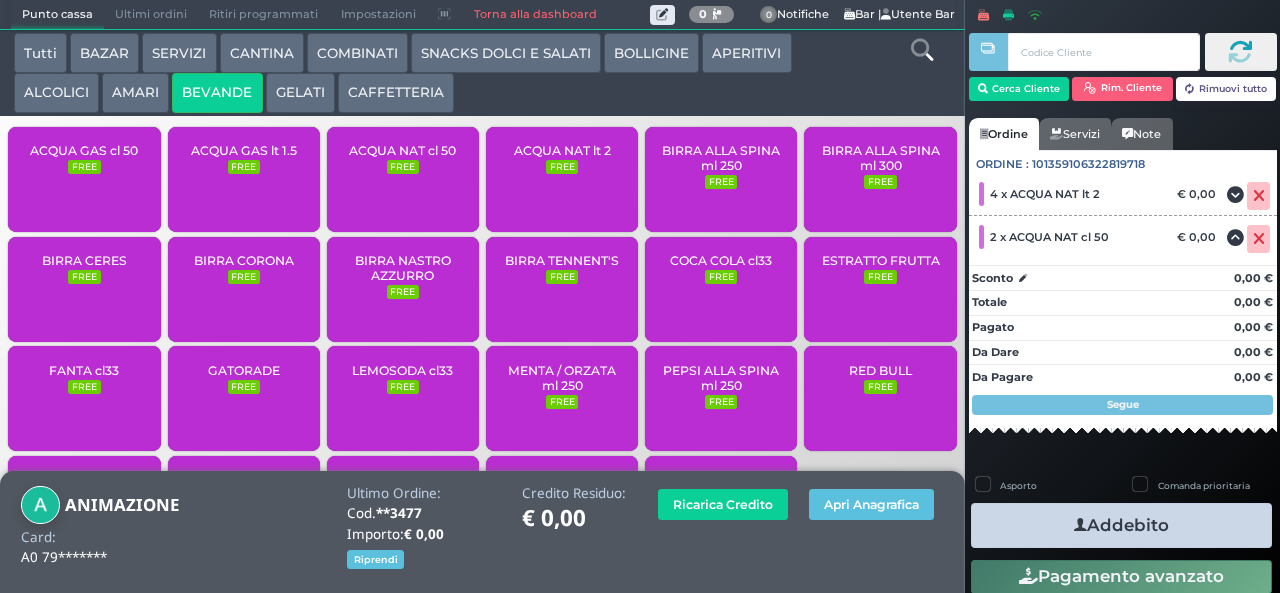 click at bounding box center [1080, 525] 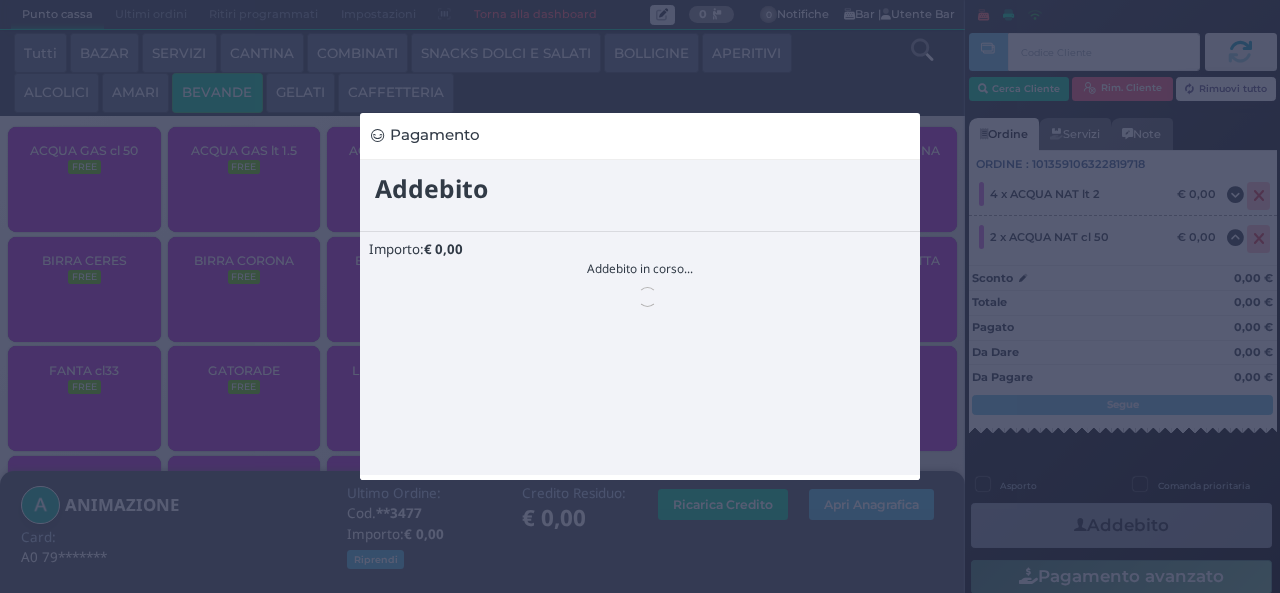 scroll, scrollTop: 0, scrollLeft: 0, axis: both 